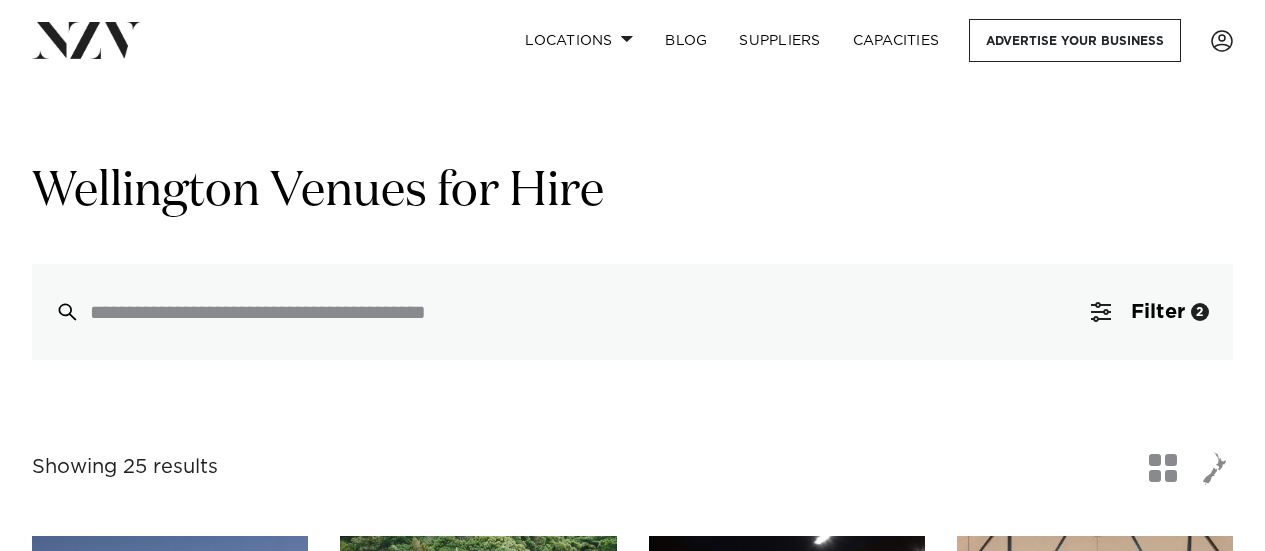 scroll, scrollTop: 151, scrollLeft: 0, axis: vertical 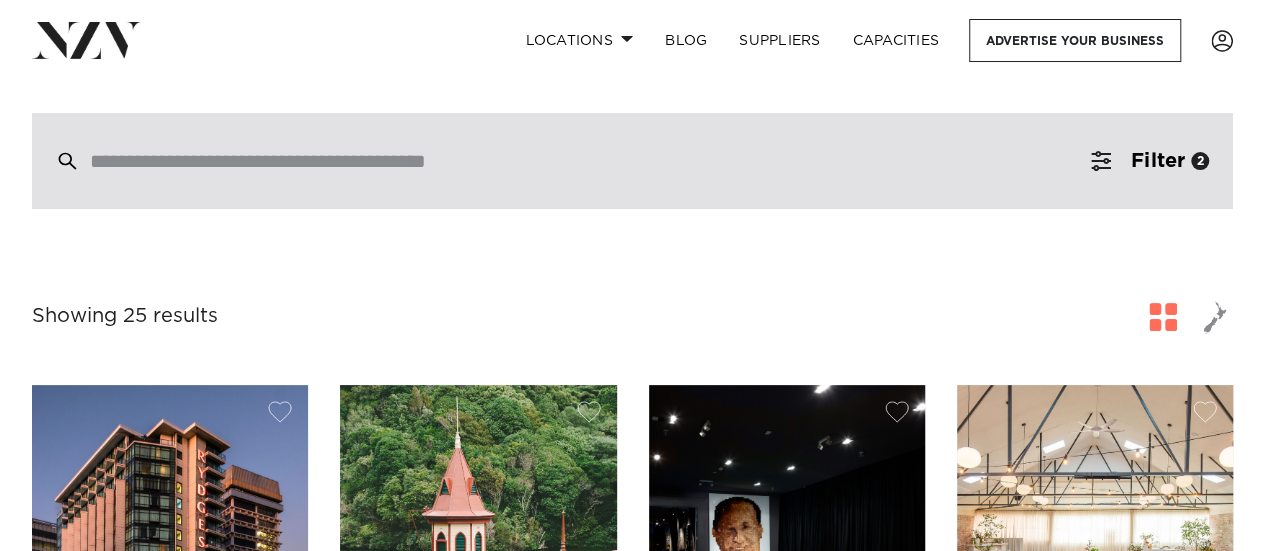 click at bounding box center [590, 161] 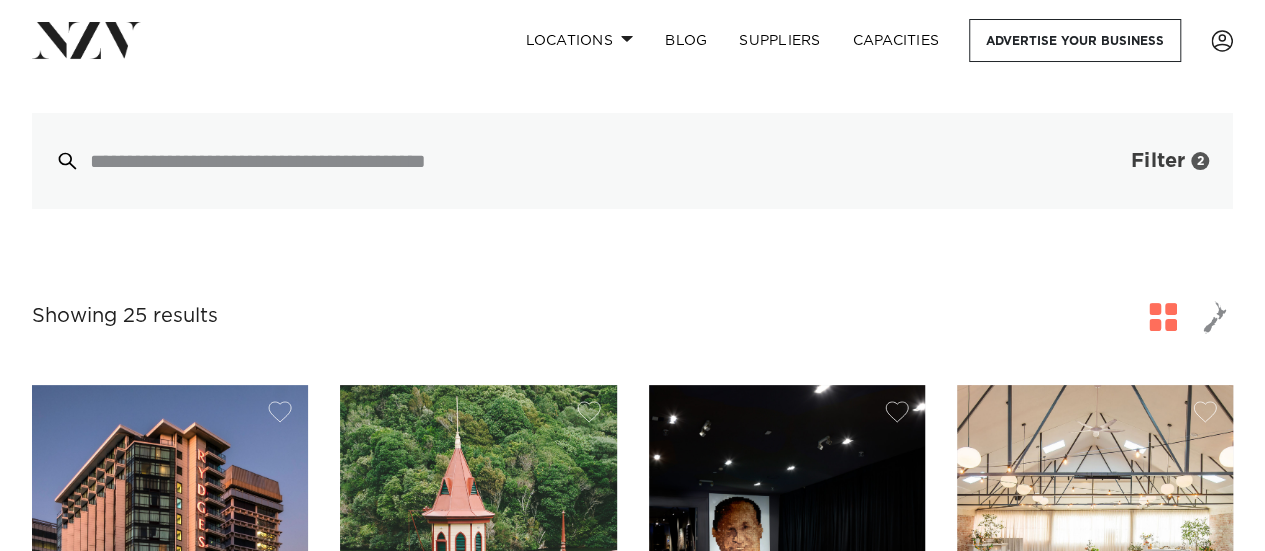 click on "Filter 2" at bounding box center [1150, 161] 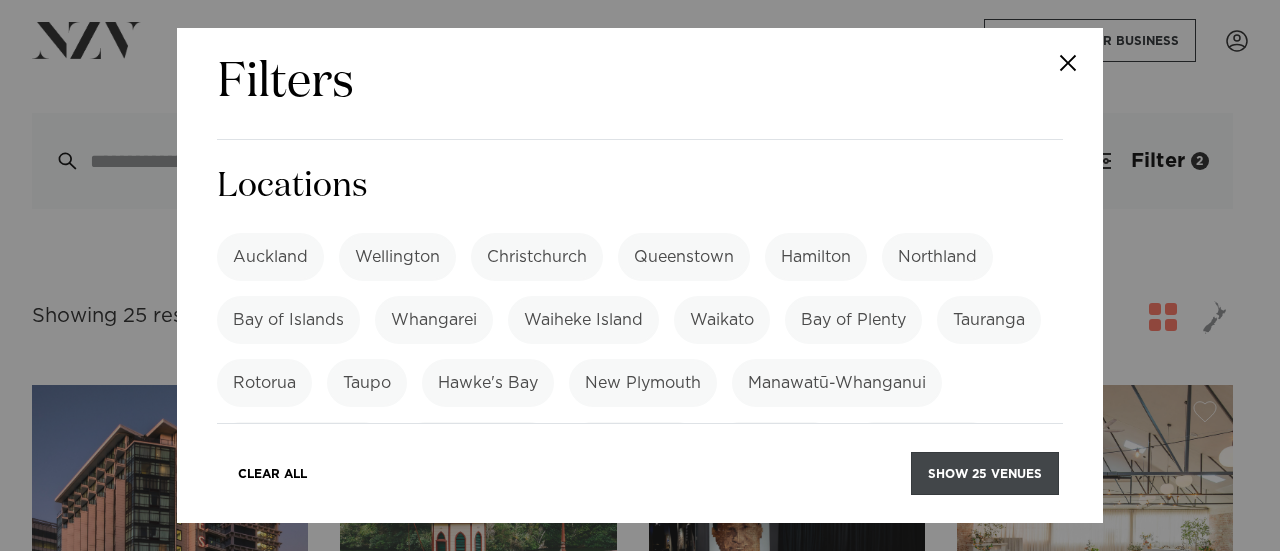 click on "Show 25 venues" at bounding box center (985, 473) 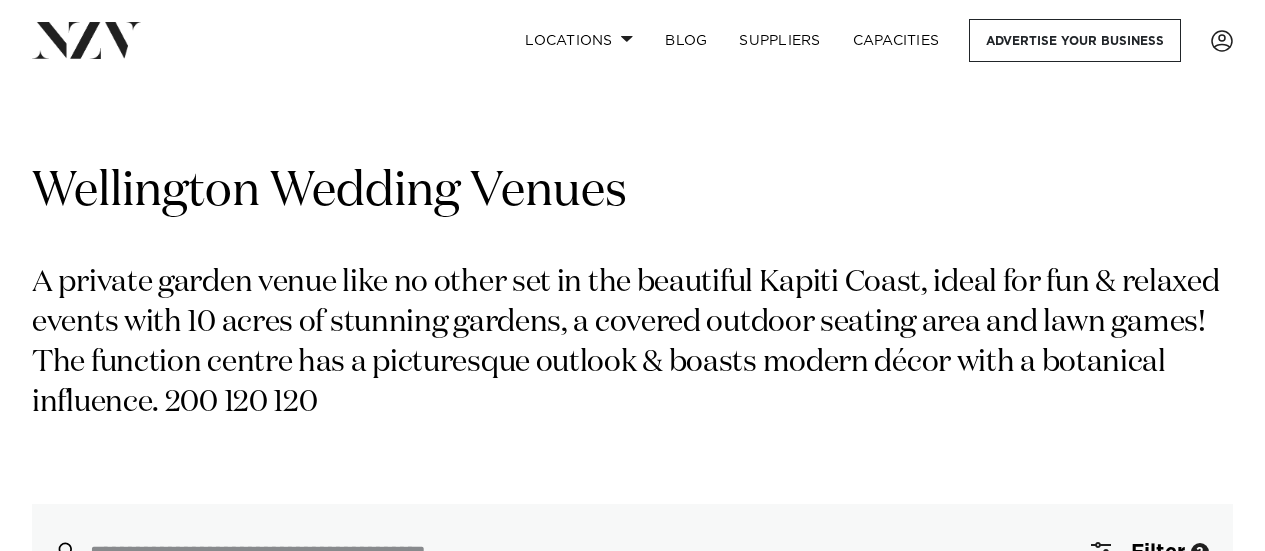 scroll, scrollTop: 0, scrollLeft: 0, axis: both 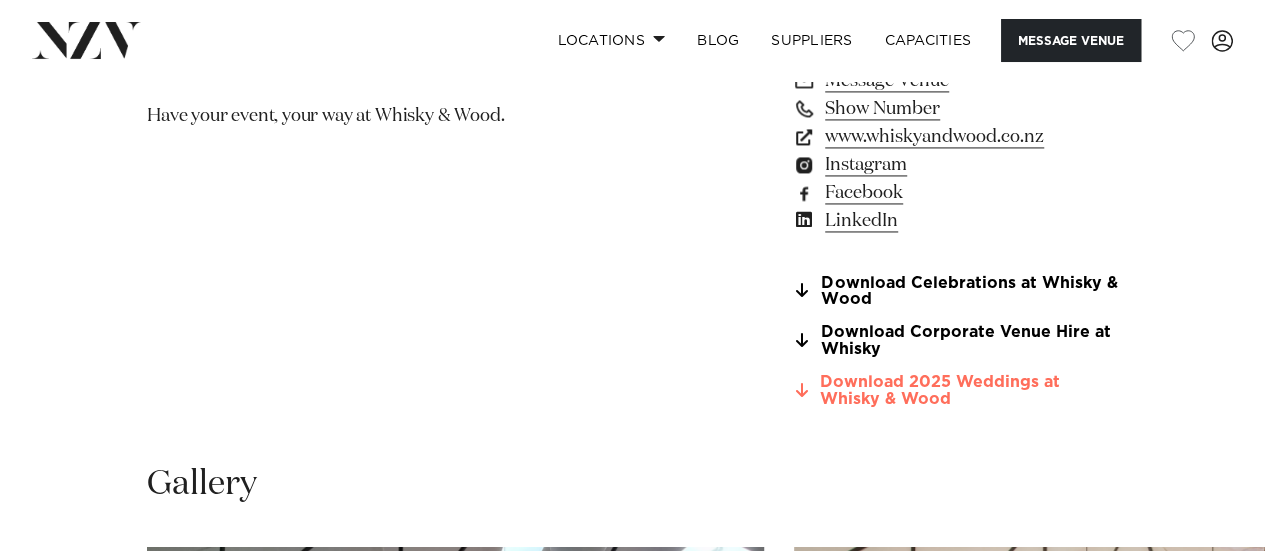 click on "Download 2025 Weddings at Whisky & Wood" at bounding box center (955, 391) 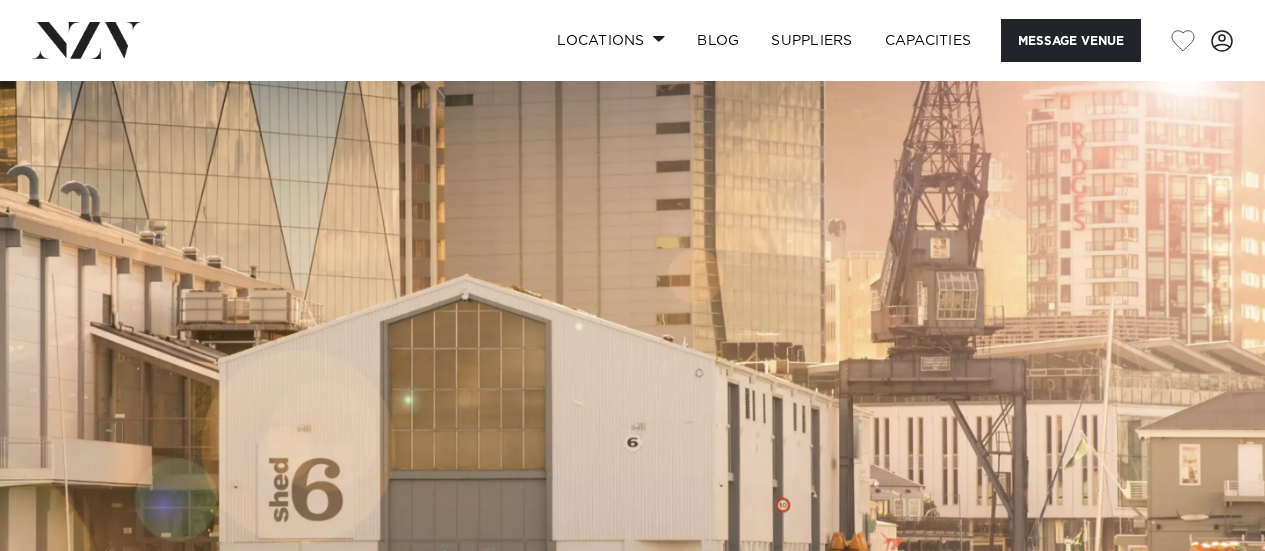 scroll, scrollTop: 0, scrollLeft: 0, axis: both 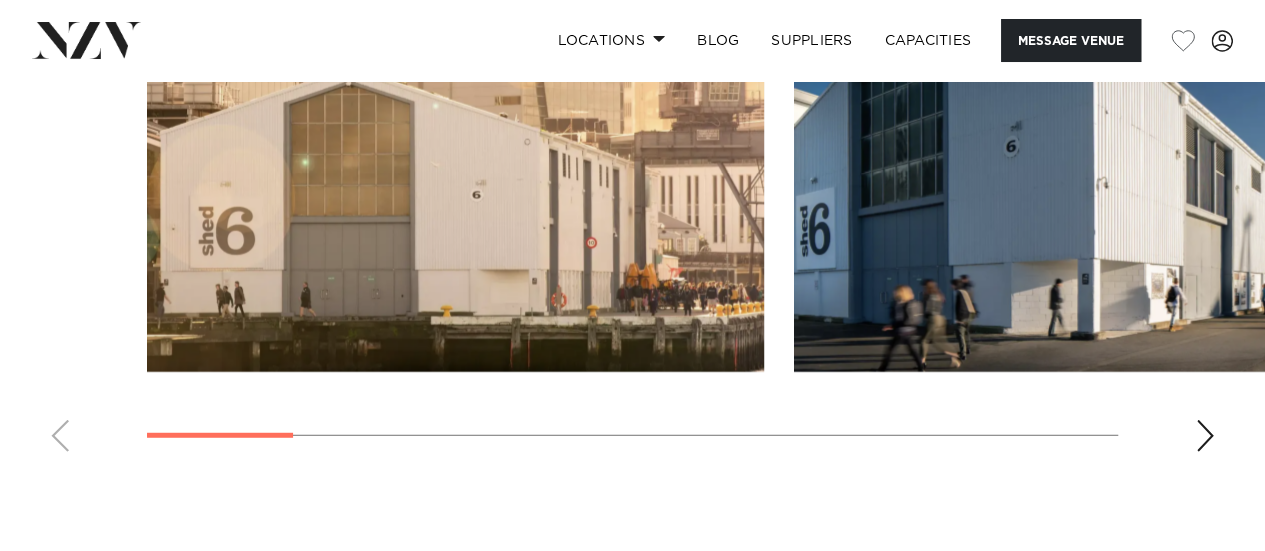 click at bounding box center (1205, 436) 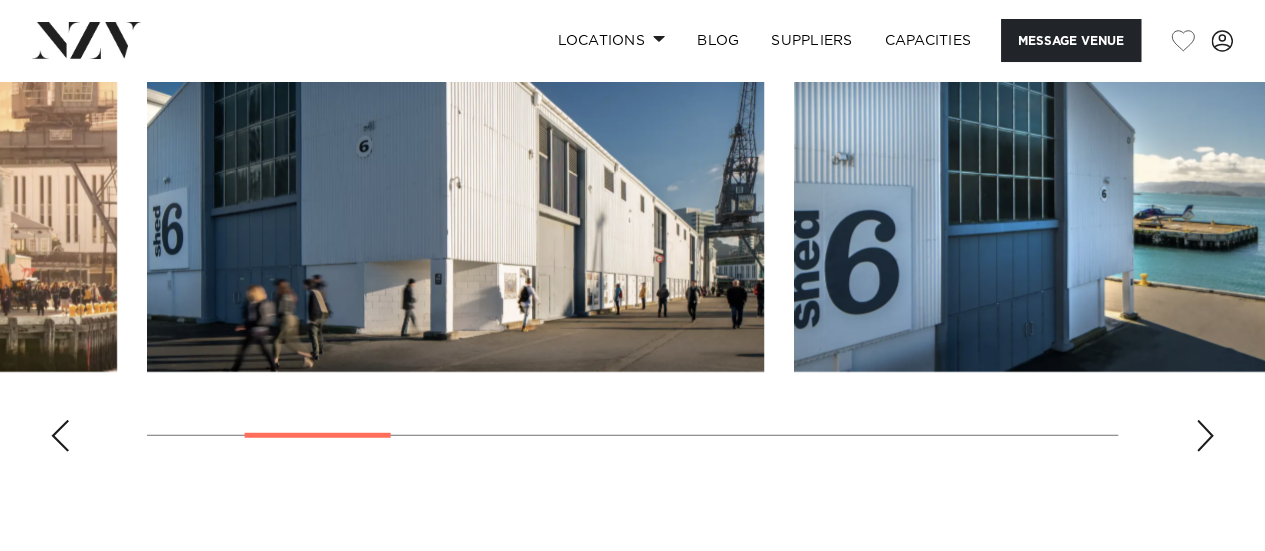 click at bounding box center [1205, 436] 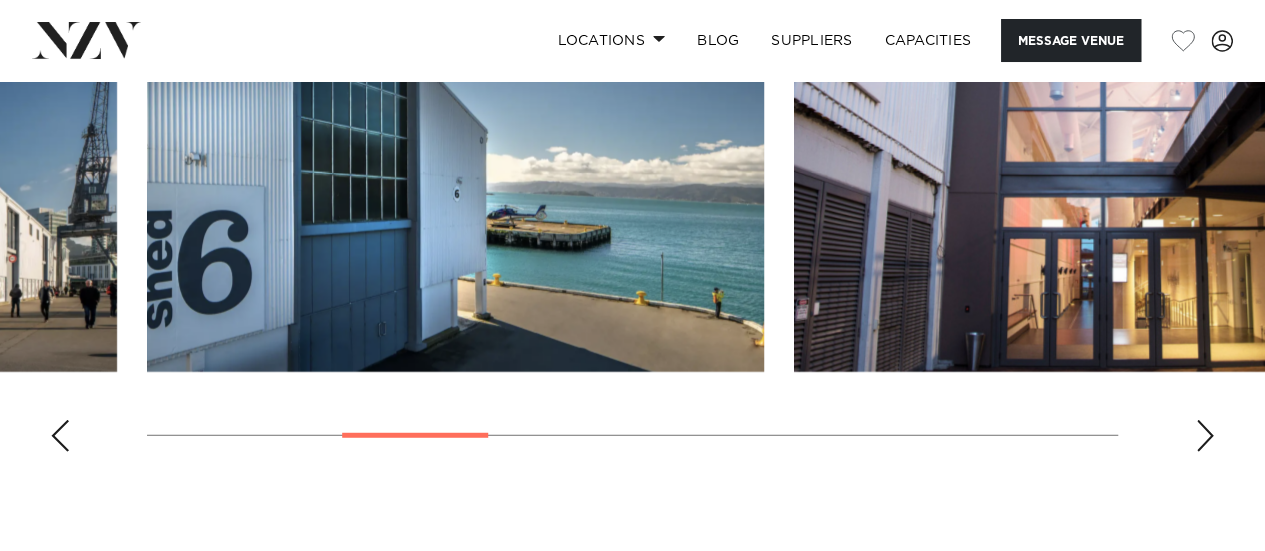 click at bounding box center [1205, 436] 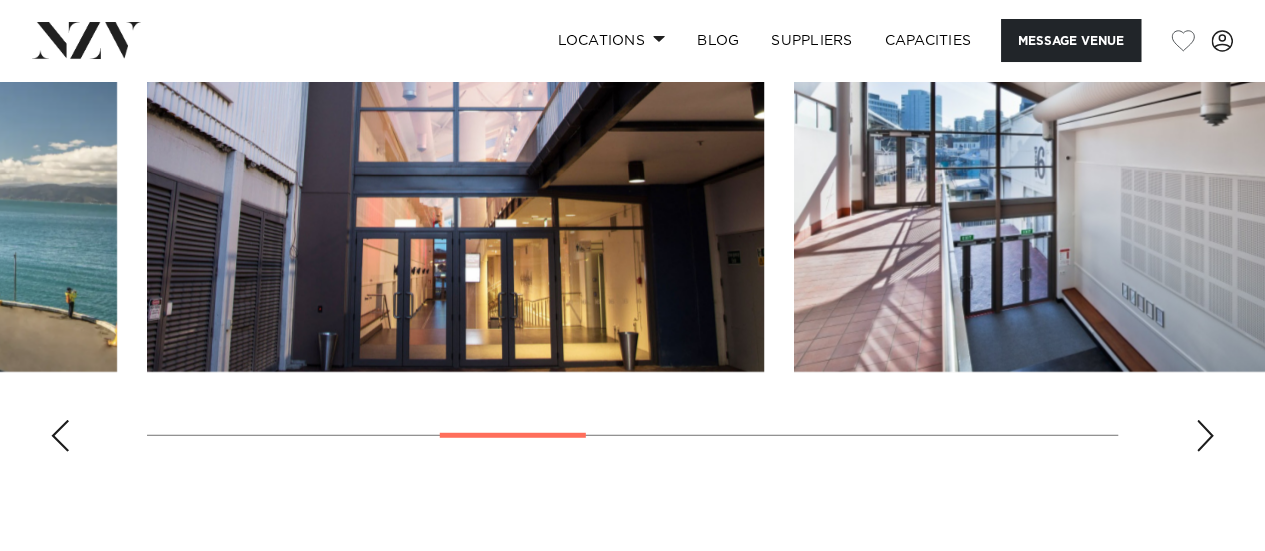 click at bounding box center [1205, 436] 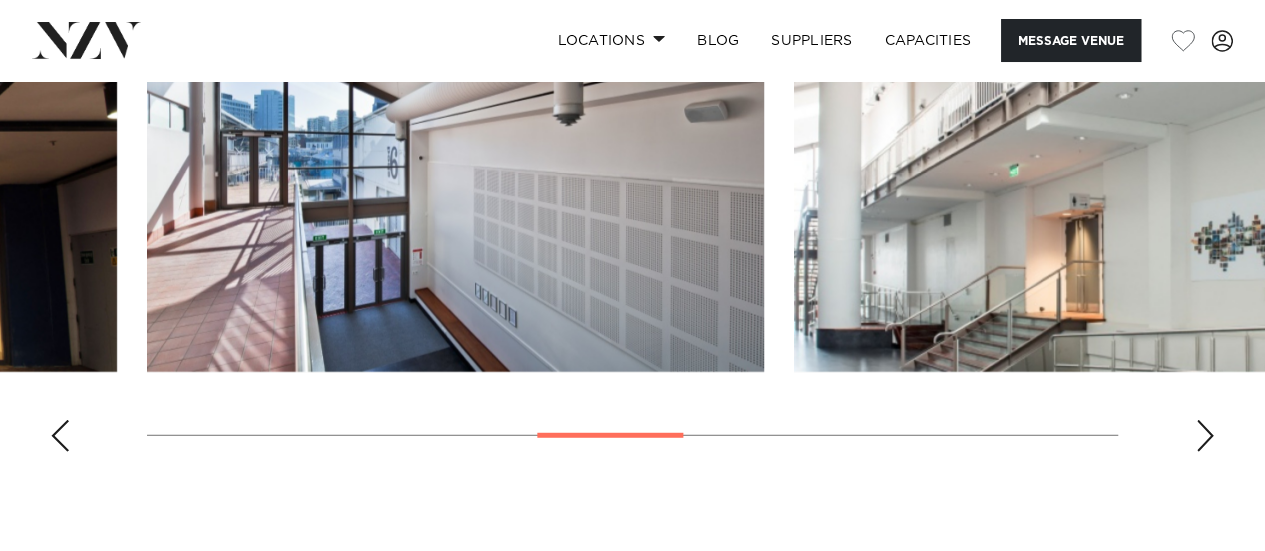 click at bounding box center (1205, 436) 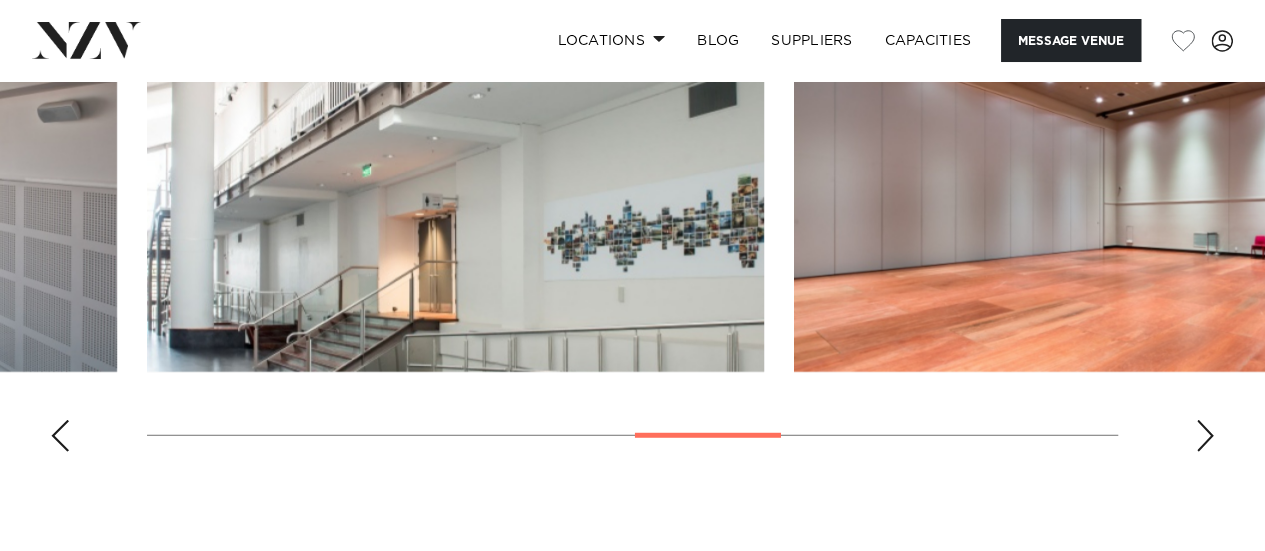 click at bounding box center [1205, 436] 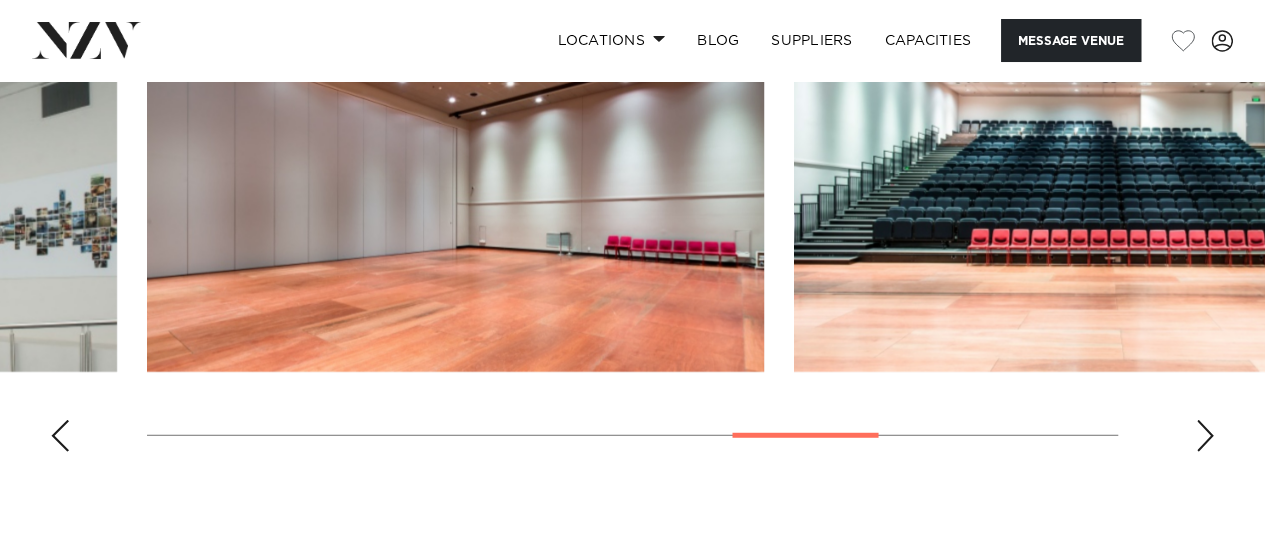 click at bounding box center [1205, 436] 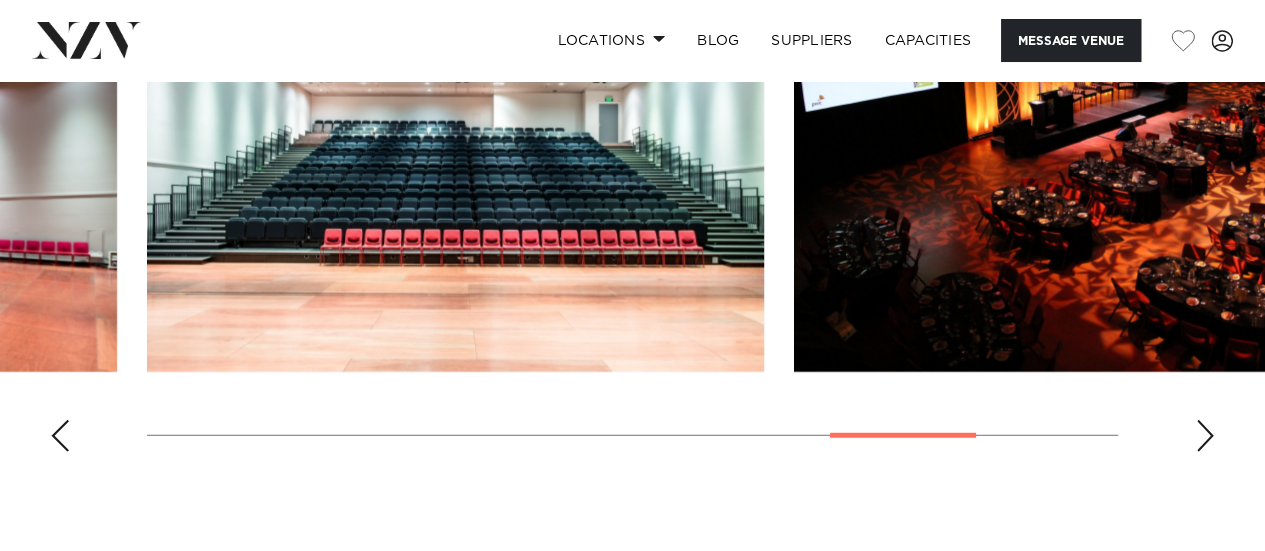 click at bounding box center (1205, 436) 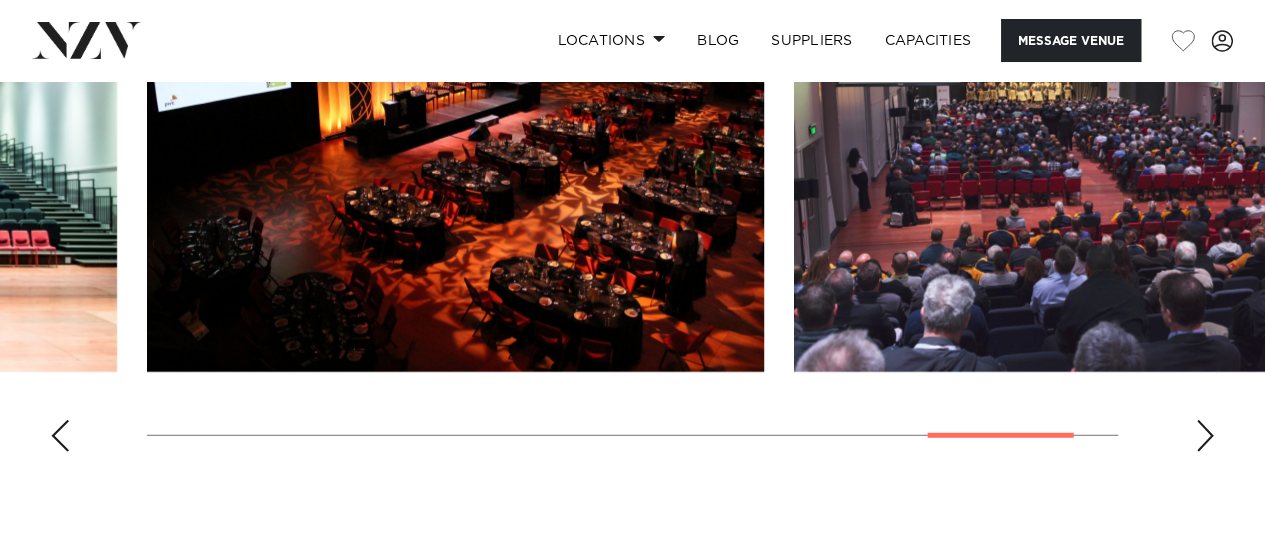 click at bounding box center [1205, 436] 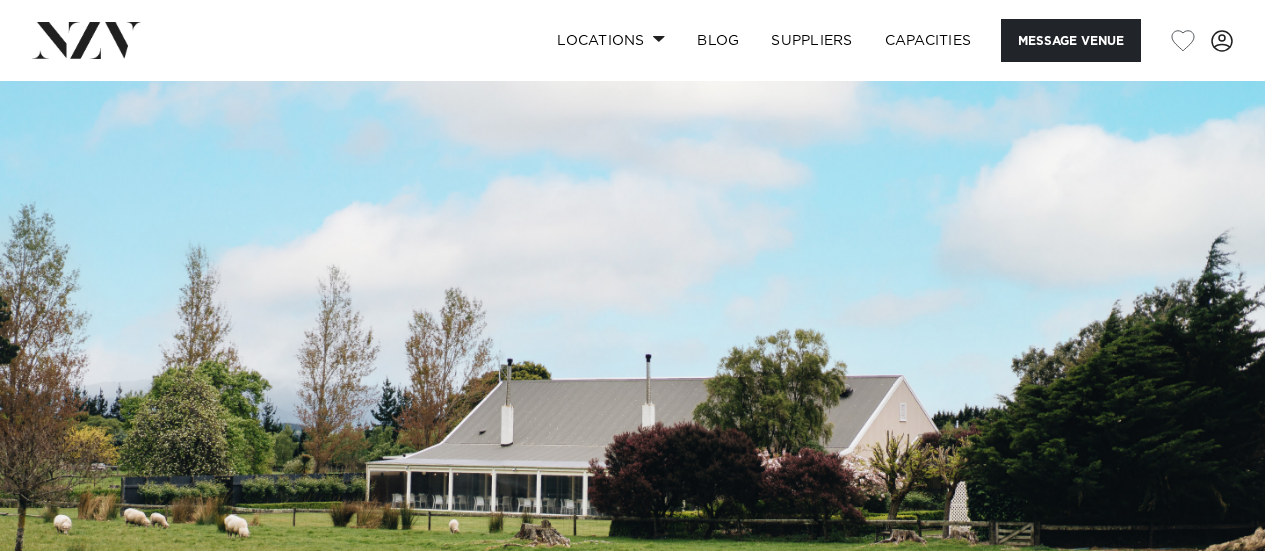 scroll, scrollTop: 0, scrollLeft: 0, axis: both 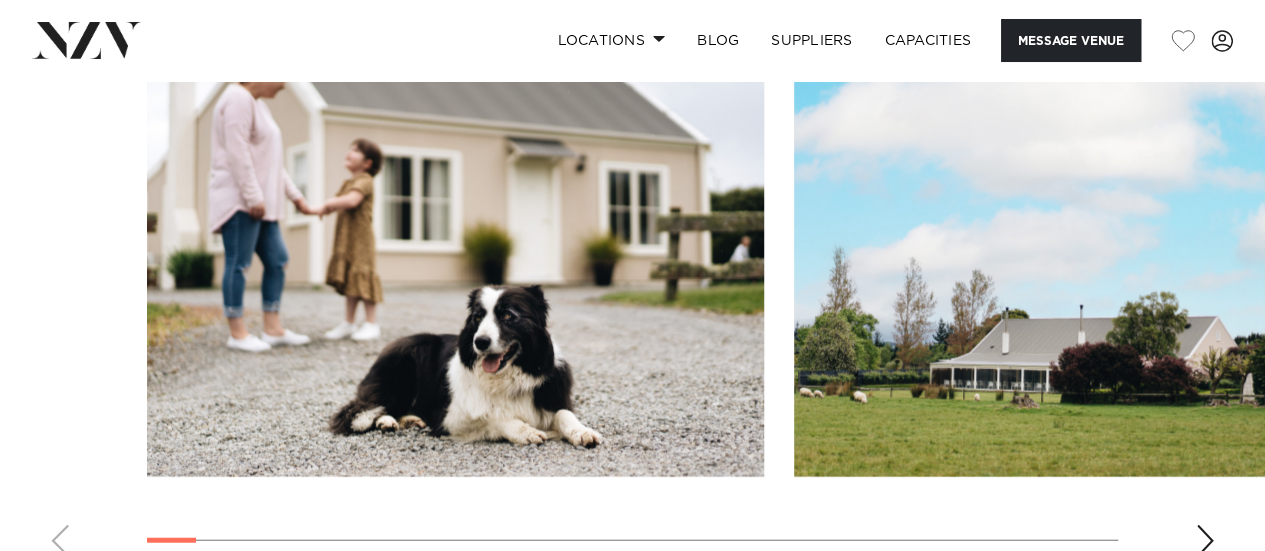 click at bounding box center (1205, 541) 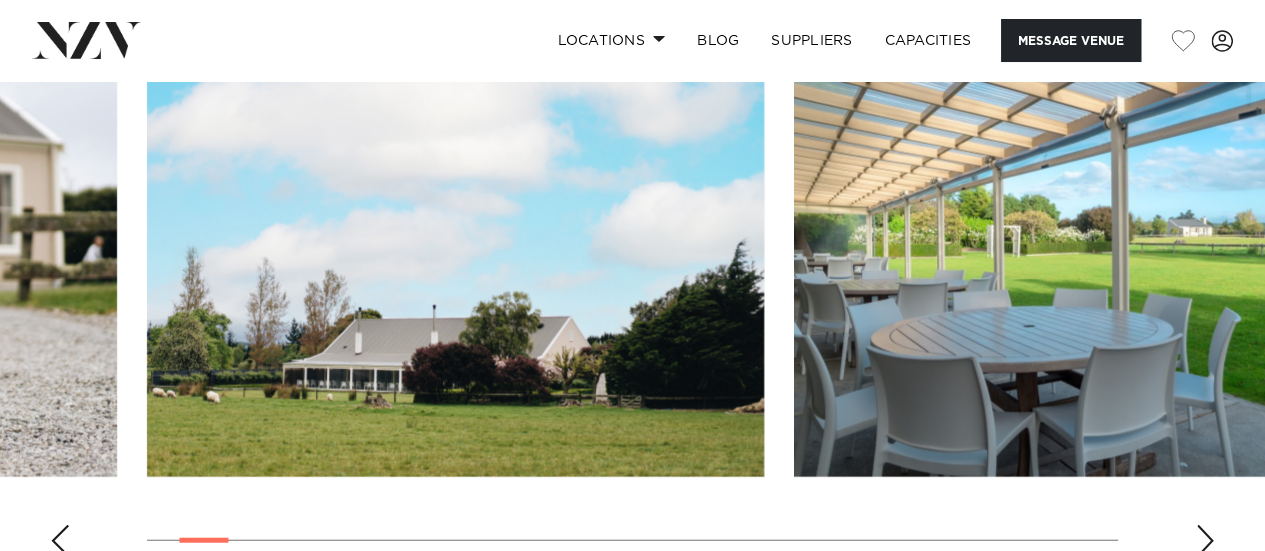 click at bounding box center [1205, 541] 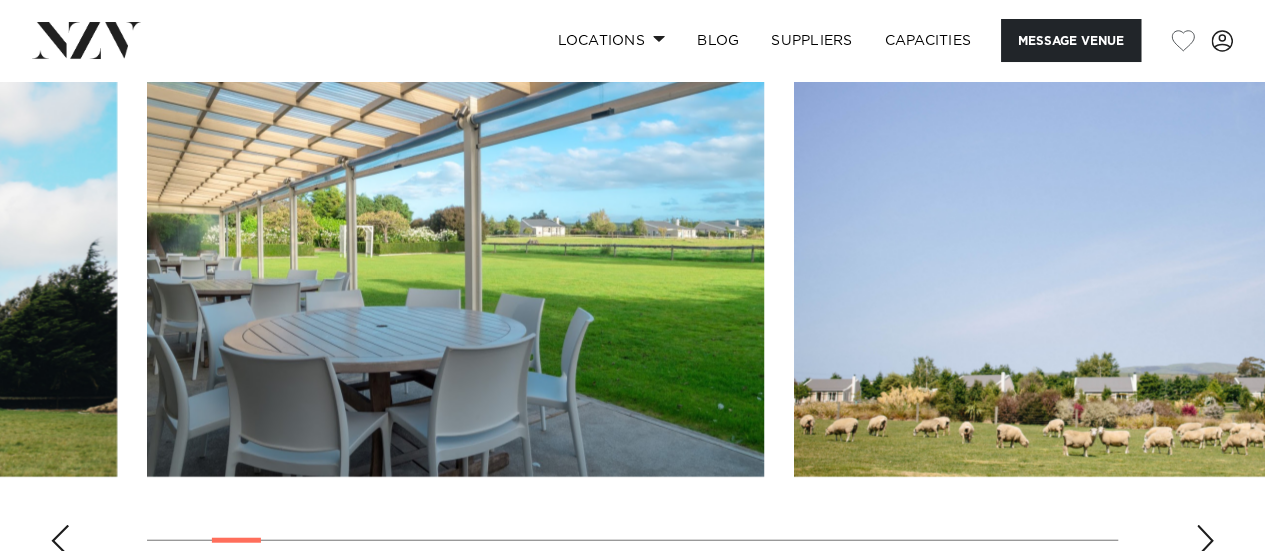 click at bounding box center [1205, 541] 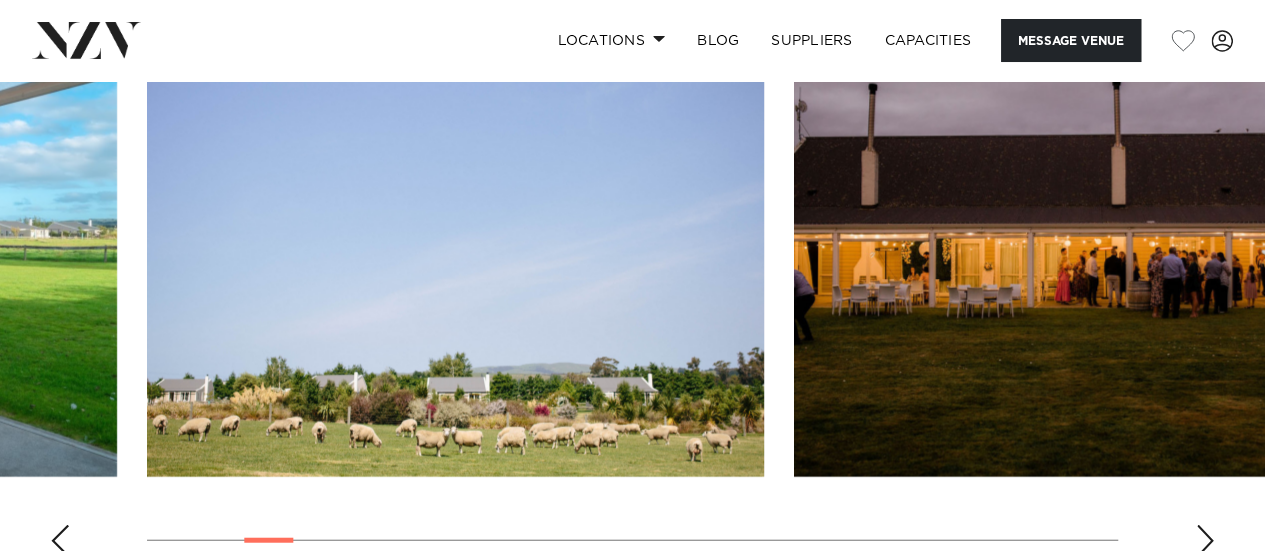 click at bounding box center (1205, 541) 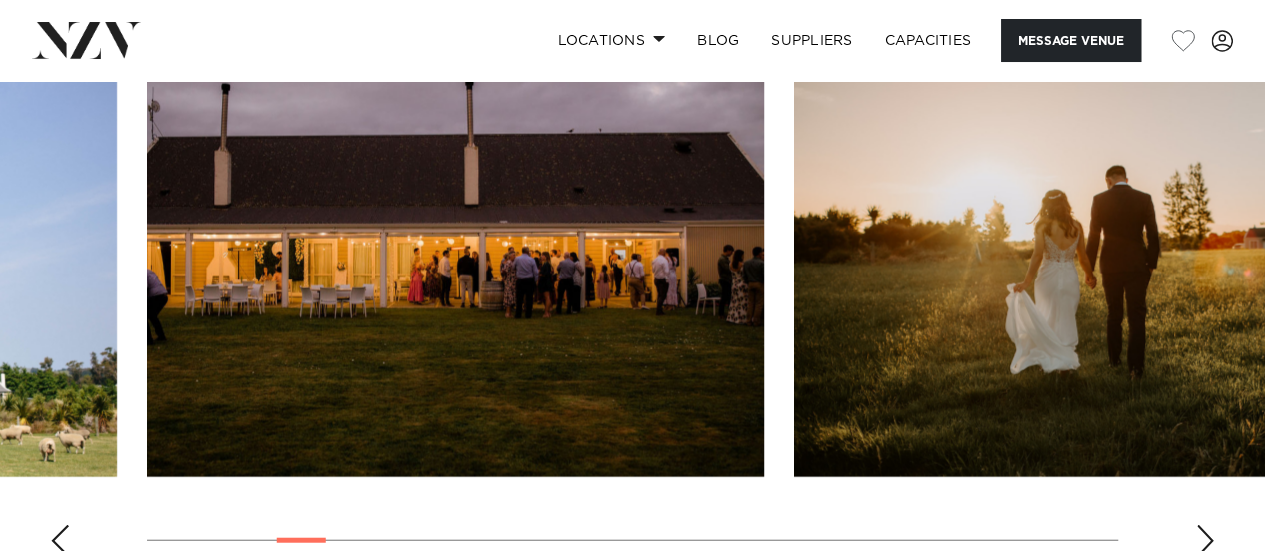 click at bounding box center [1205, 541] 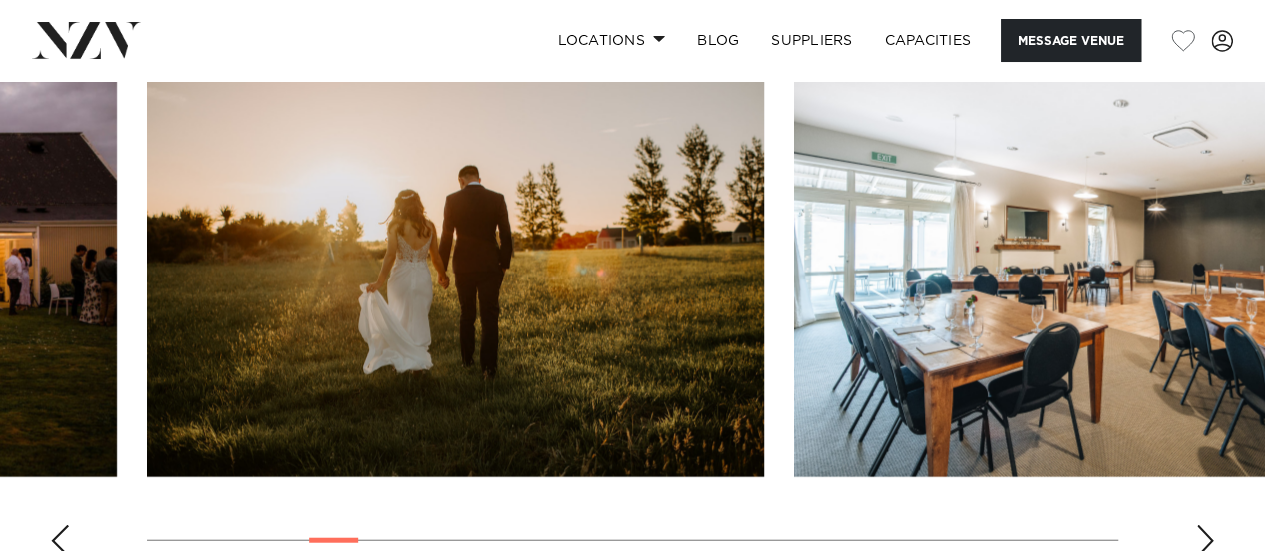 click at bounding box center [1205, 541] 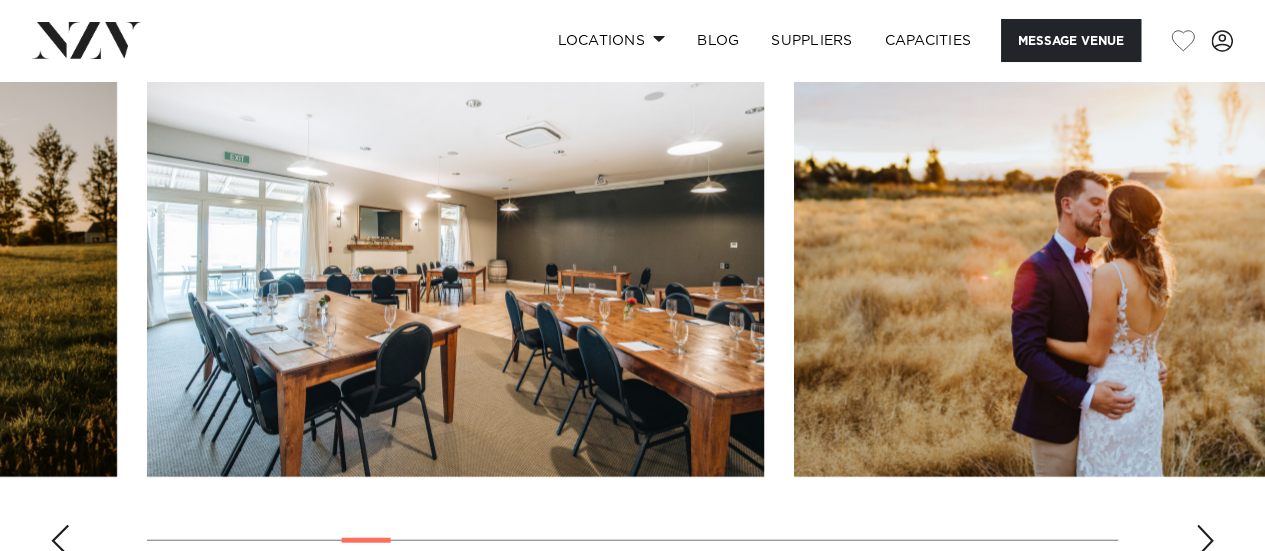 click at bounding box center (1205, 541) 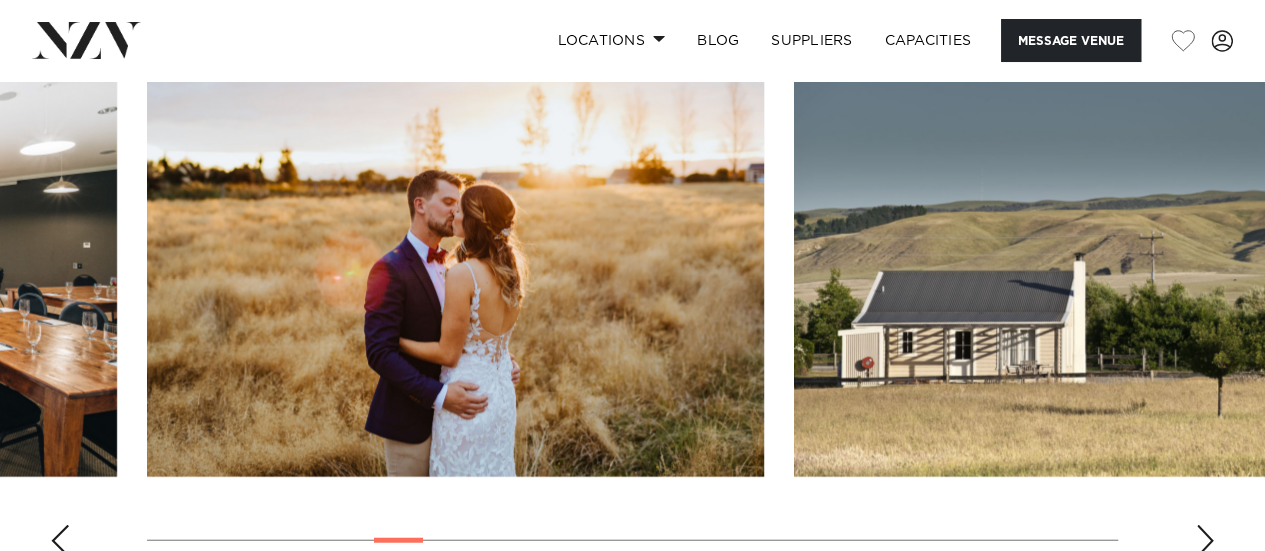 click at bounding box center [1205, 541] 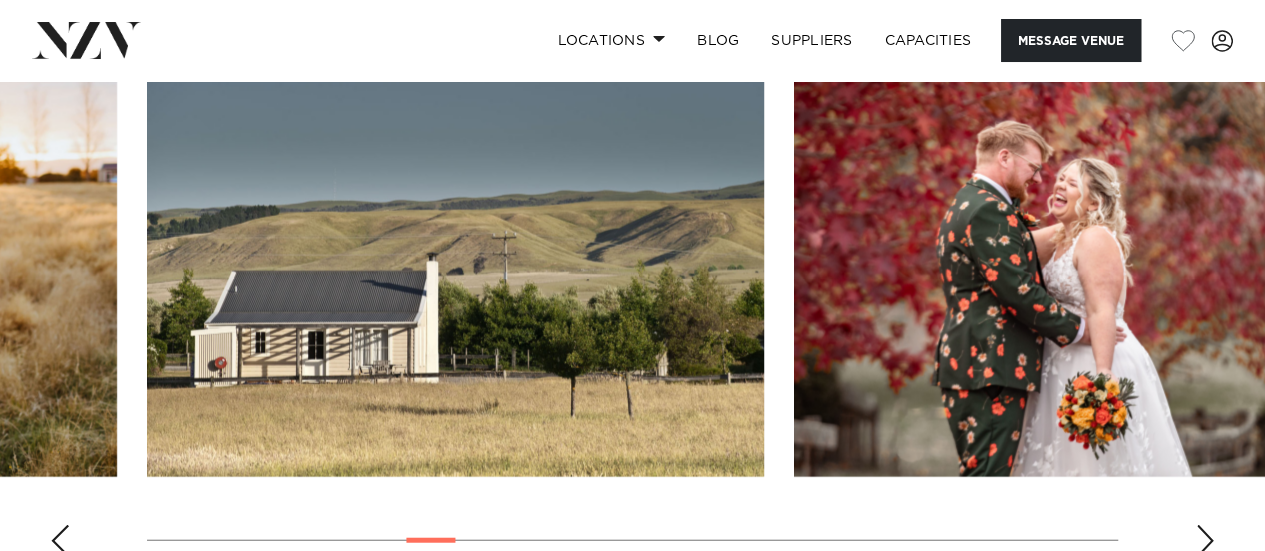 click at bounding box center [1205, 541] 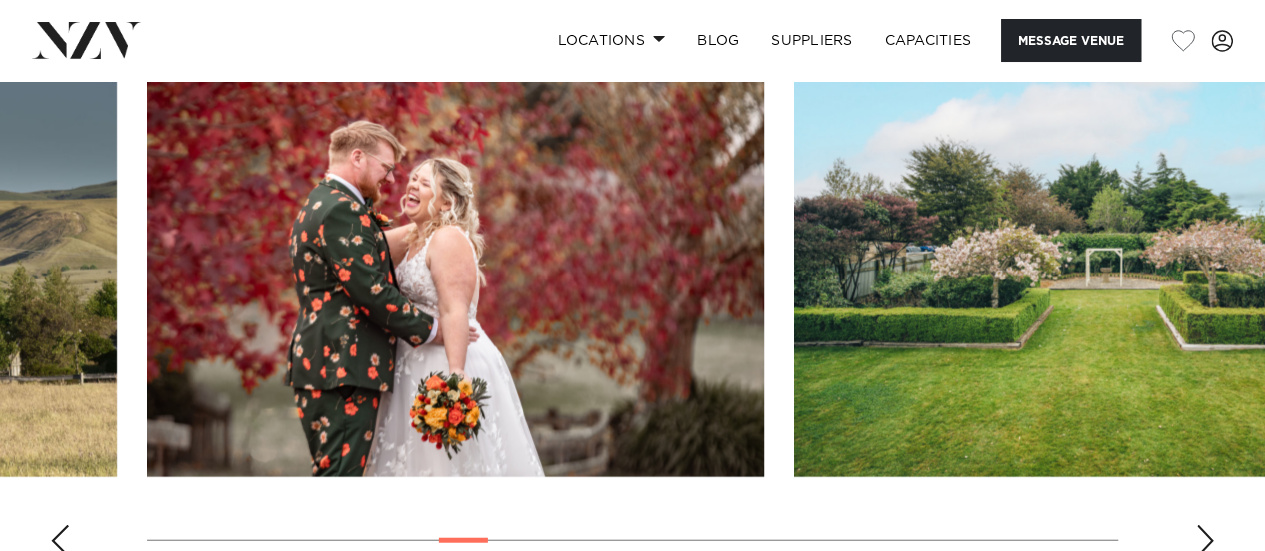 click at bounding box center (1205, 541) 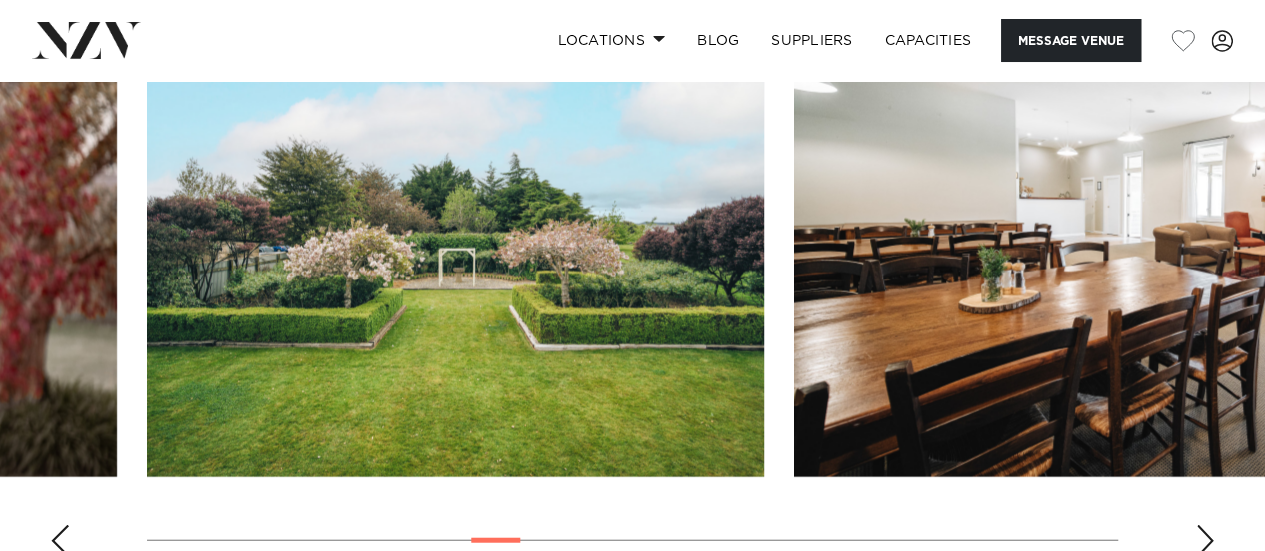 click at bounding box center (1205, 541) 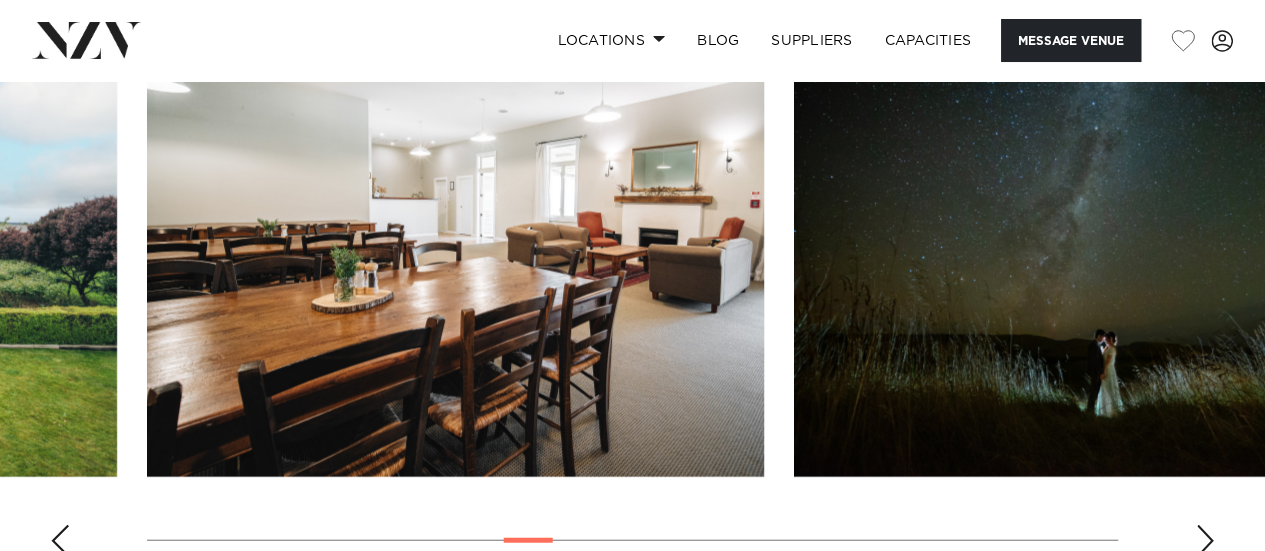 click at bounding box center [1205, 541] 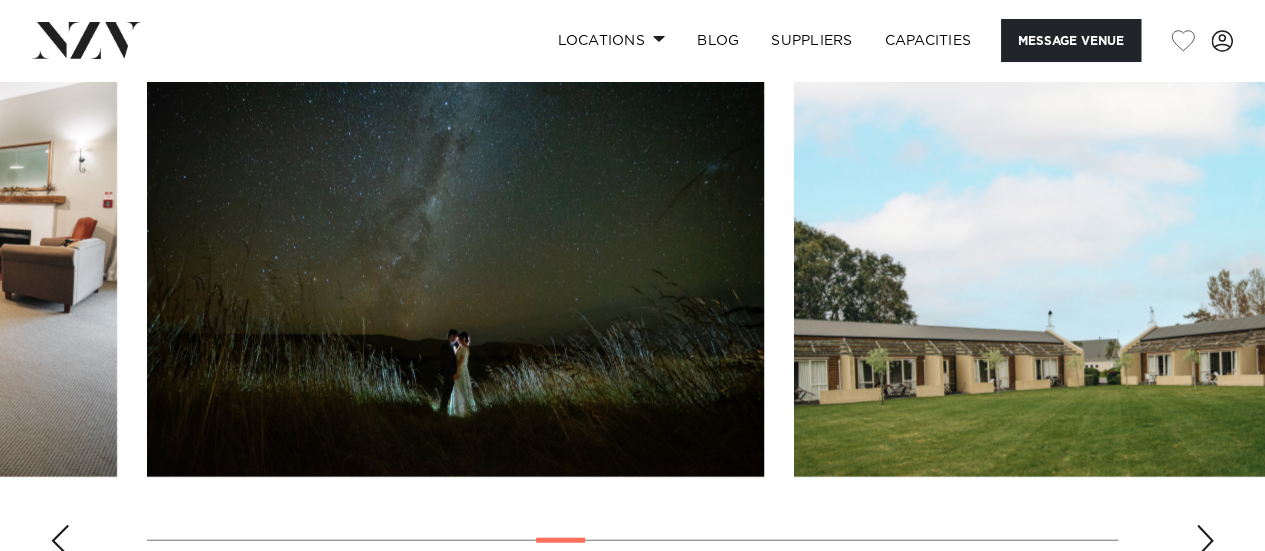 click at bounding box center (1205, 541) 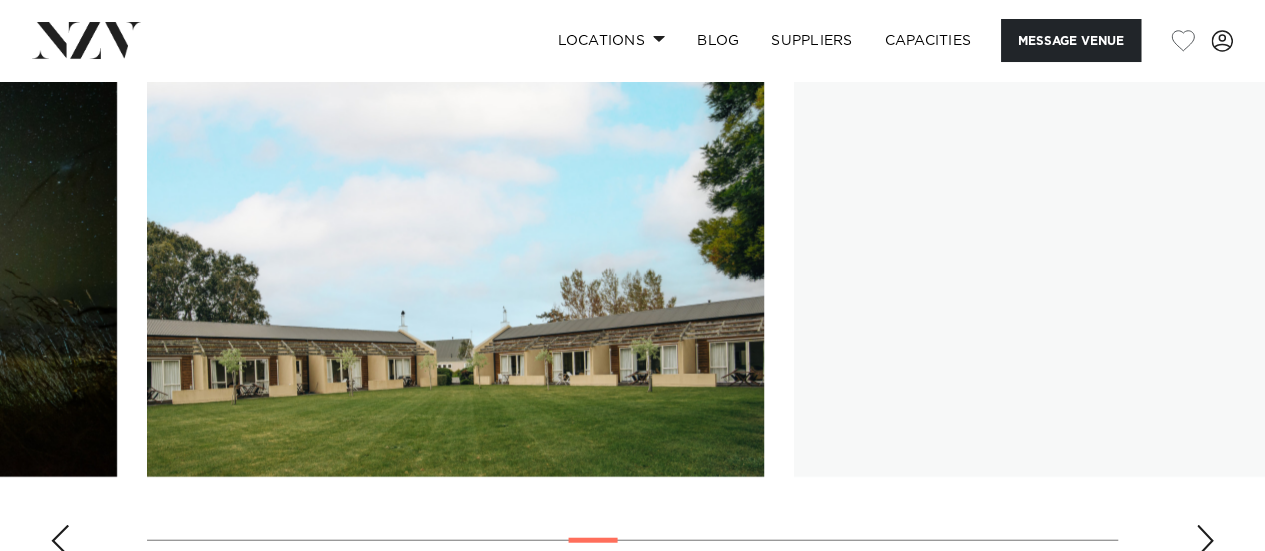 click at bounding box center (1205, 541) 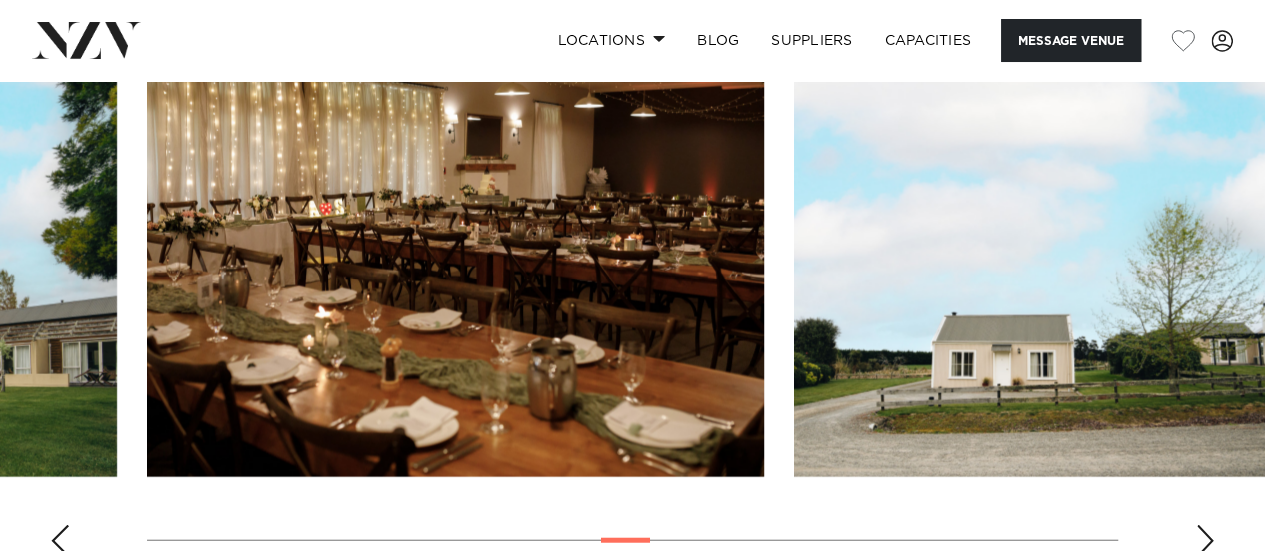 click at bounding box center (1205, 541) 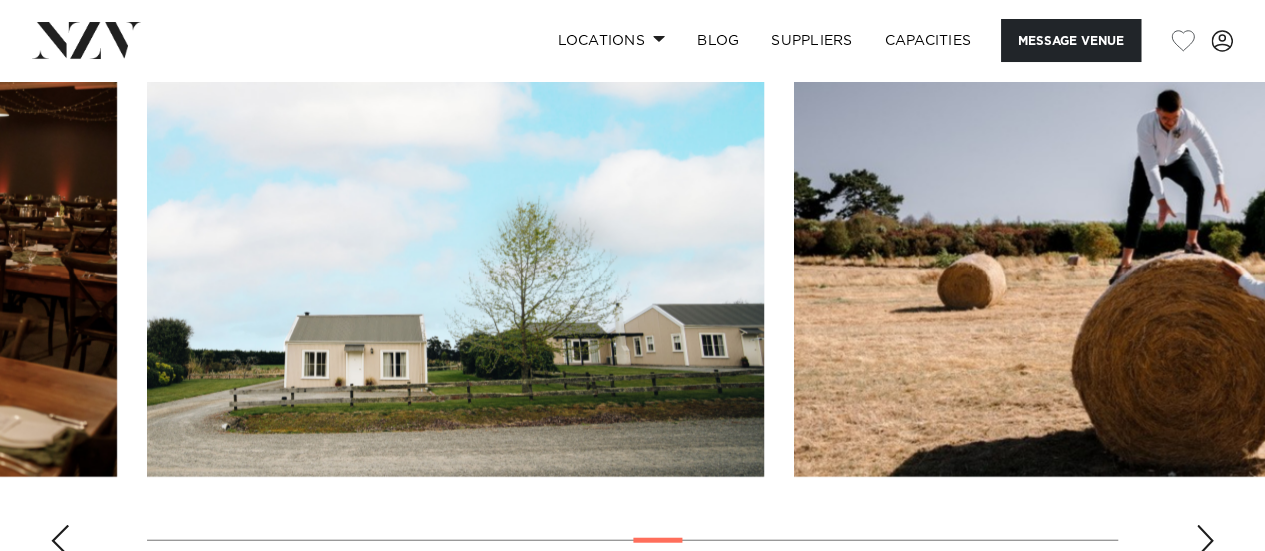 click at bounding box center [-192, 250] 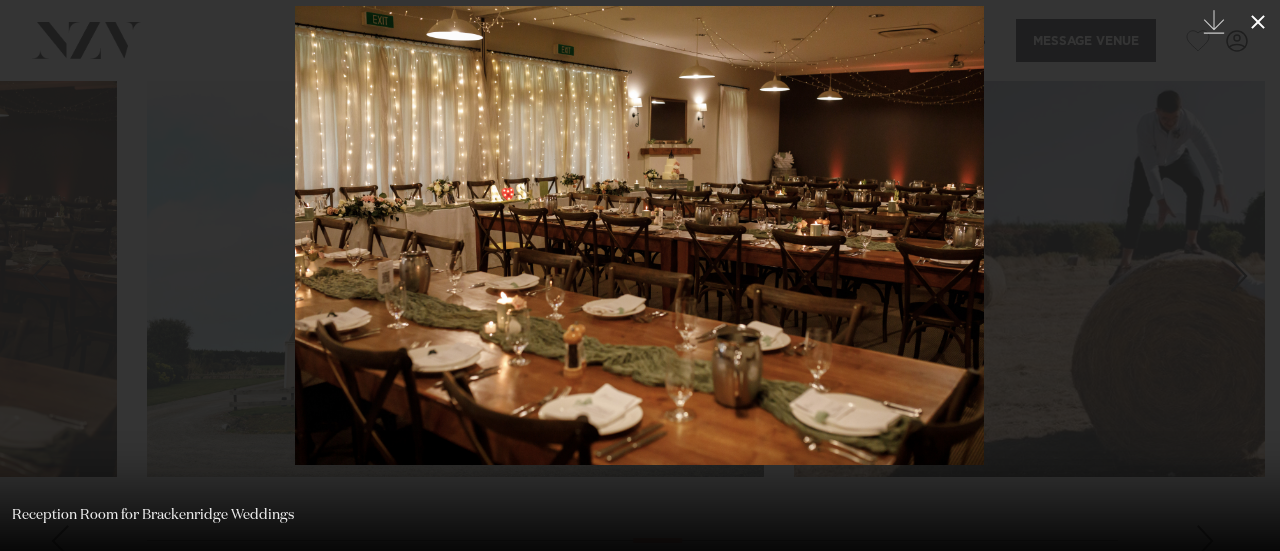 click on "15  /  30 Created with Sketch. Reception Room for Brackenridge Weddings" at bounding box center (640, 275) 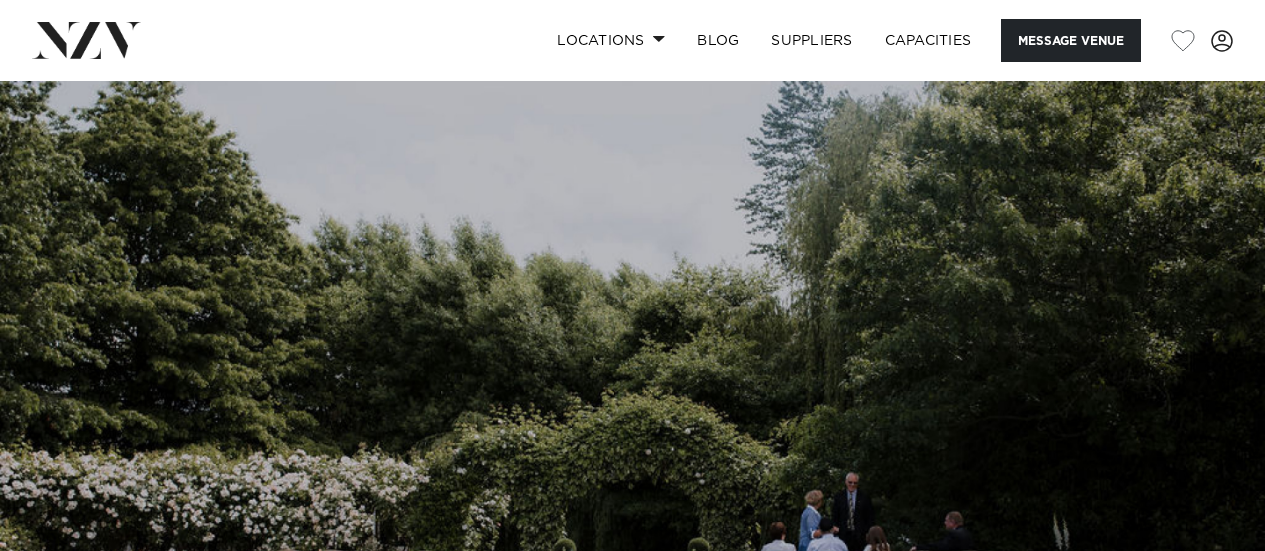 scroll, scrollTop: 0, scrollLeft: 0, axis: both 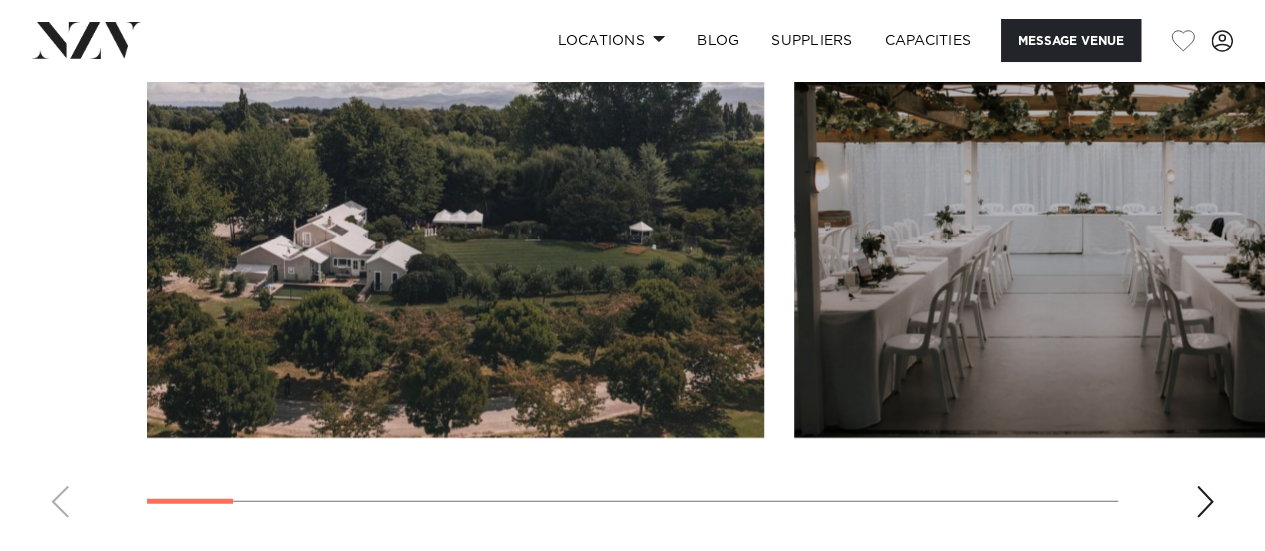 click at bounding box center (1205, 502) 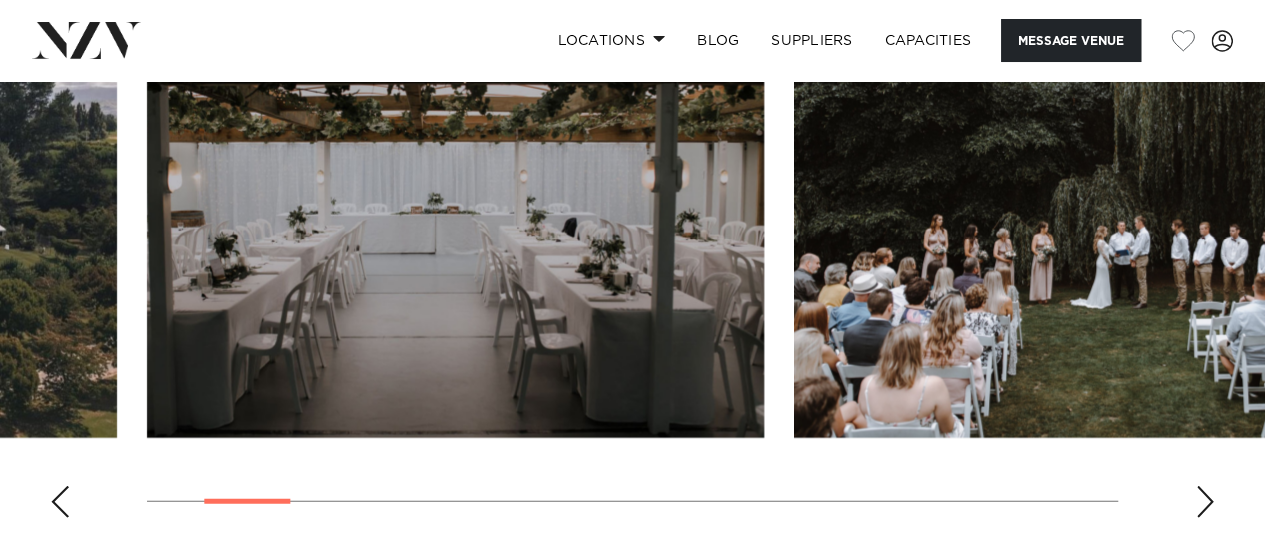 click at bounding box center [1205, 502] 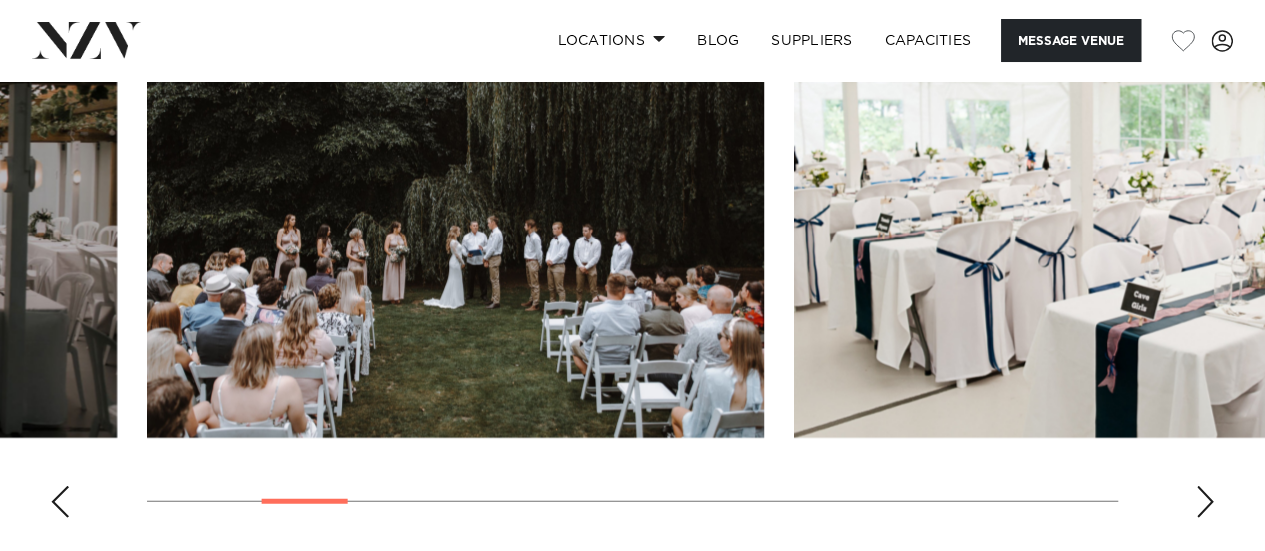 click at bounding box center (1205, 502) 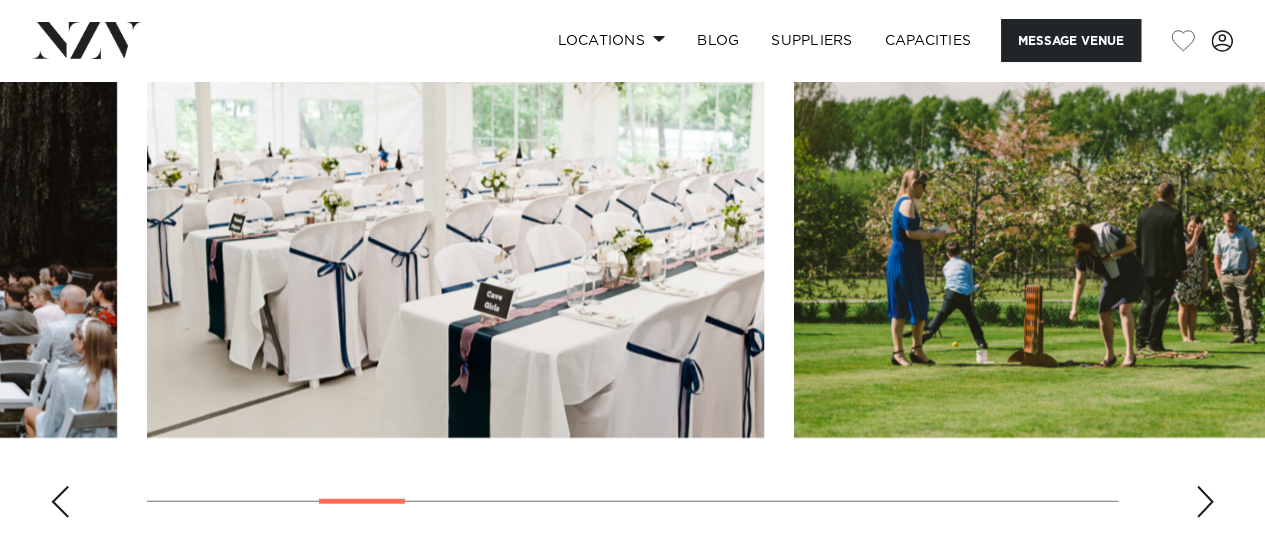 click at bounding box center [1205, 502] 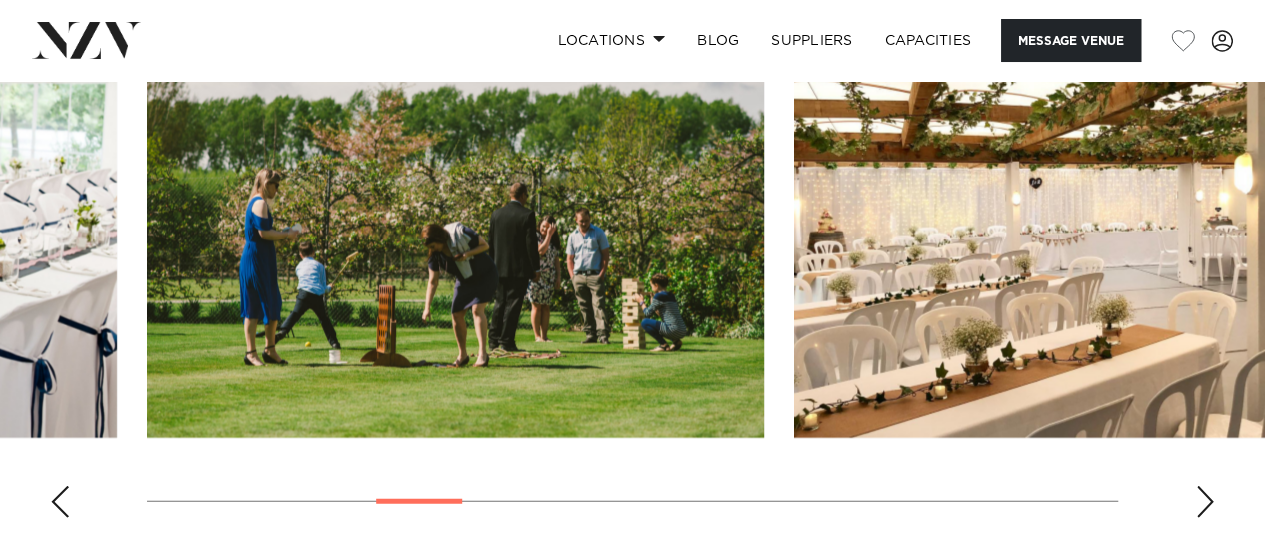 click at bounding box center (1205, 502) 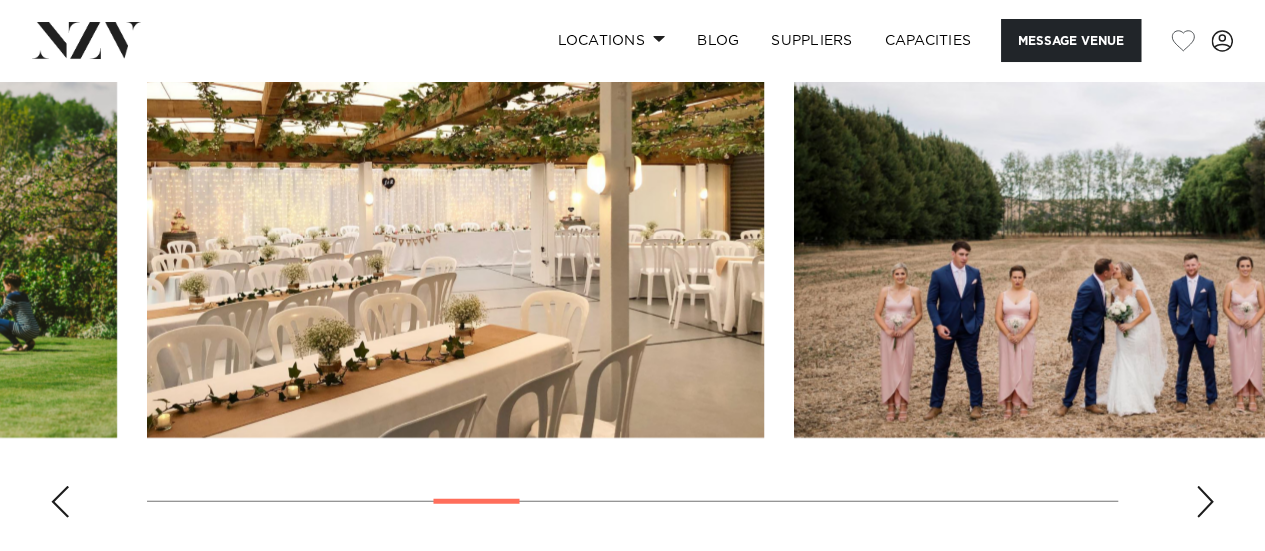 click at bounding box center [1205, 502] 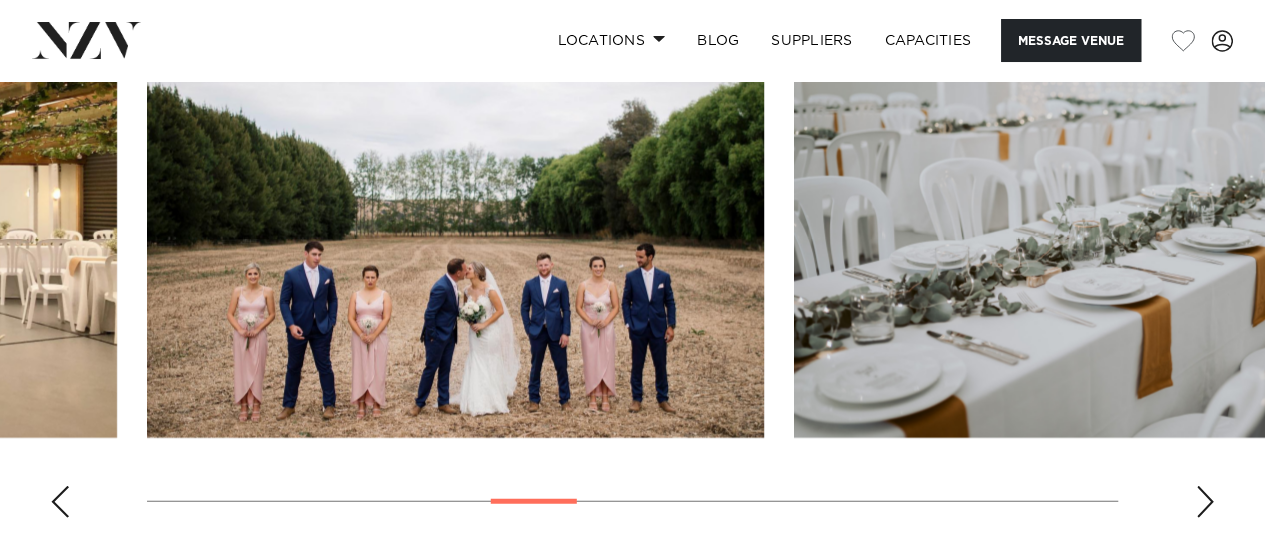 click at bounding box center [1205, 502] 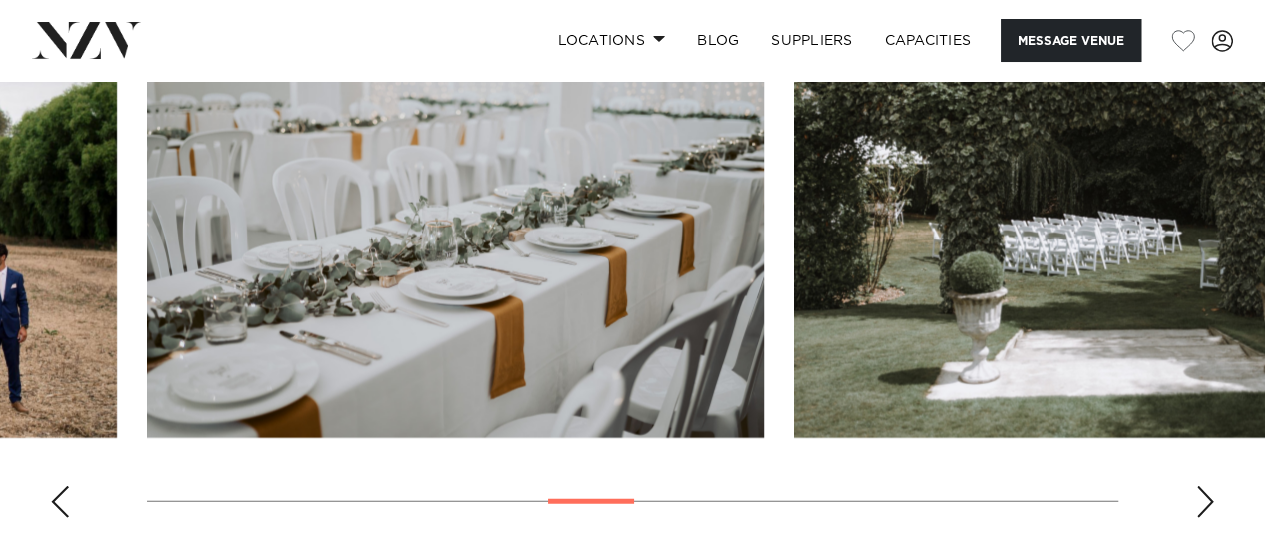 click at bounding box center (1205, 502) 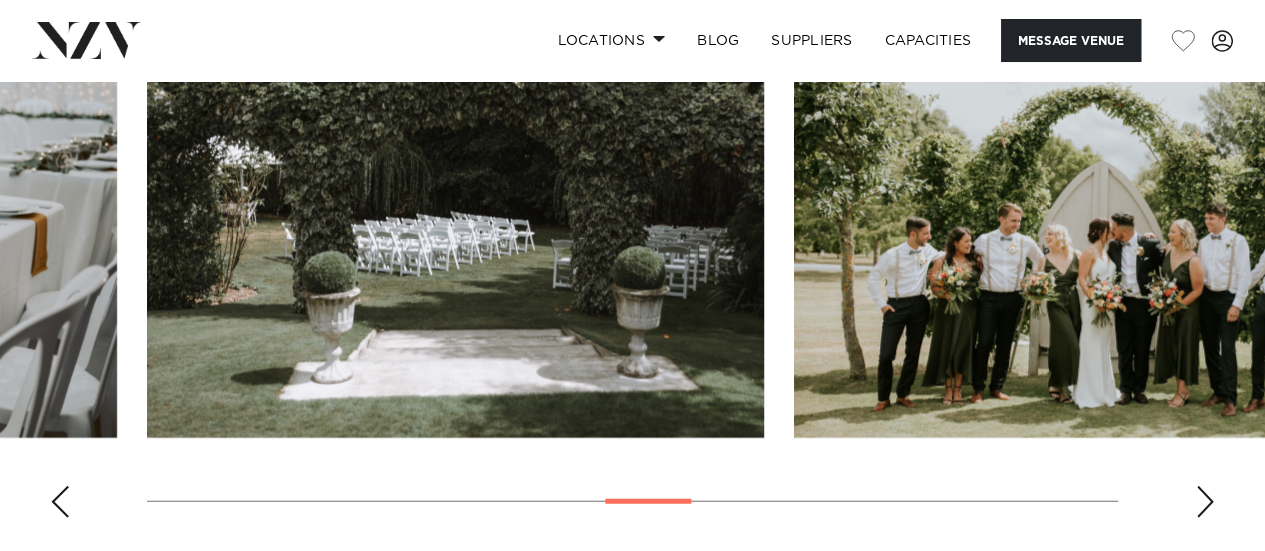 click at bounding box center (1205, 502) 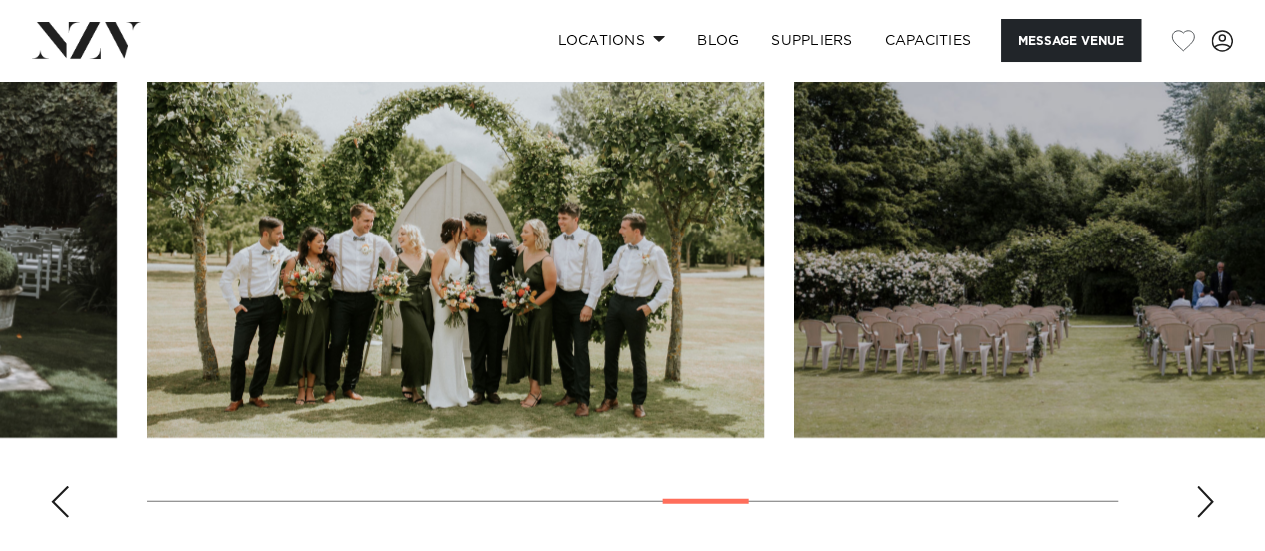 click at bounding box center [1205, 502] 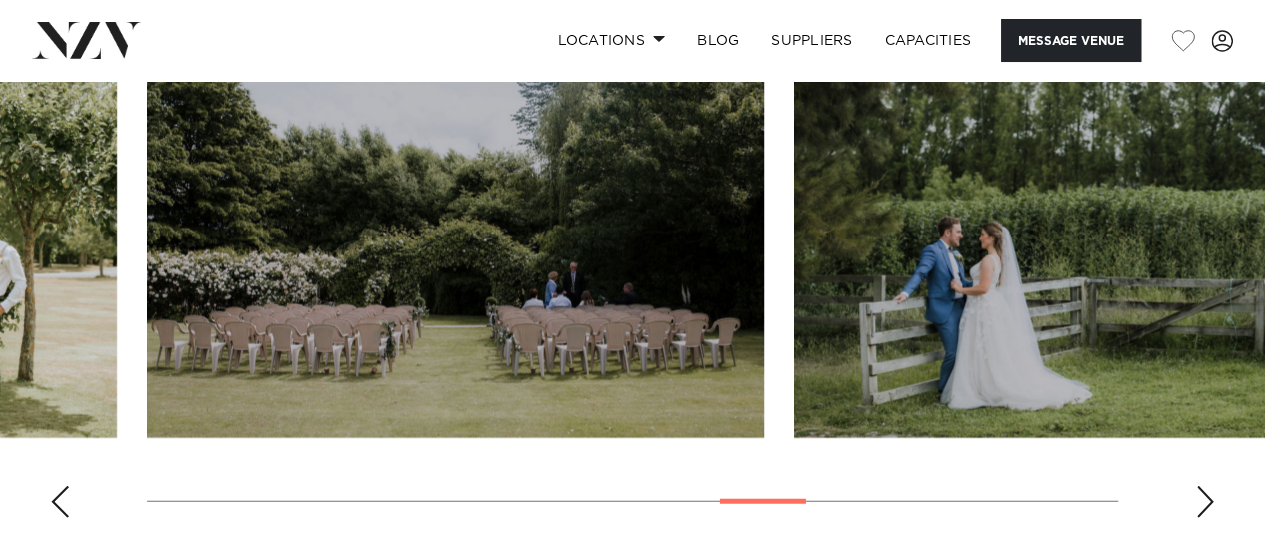 click at bounding box center (1205, 502) 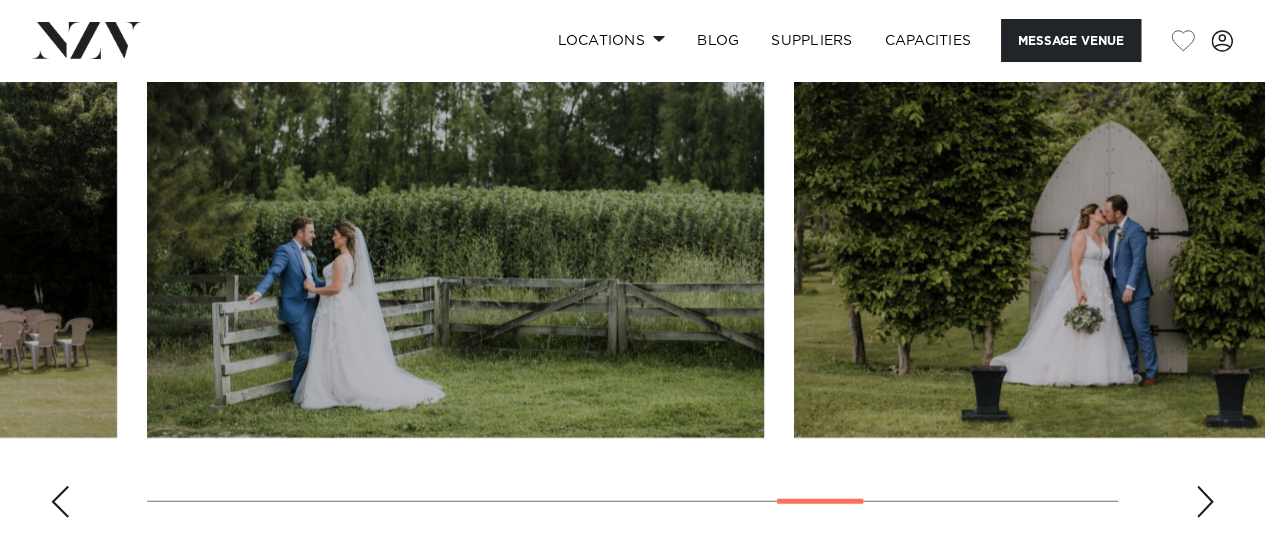 click at bounding box center (1205, 502) 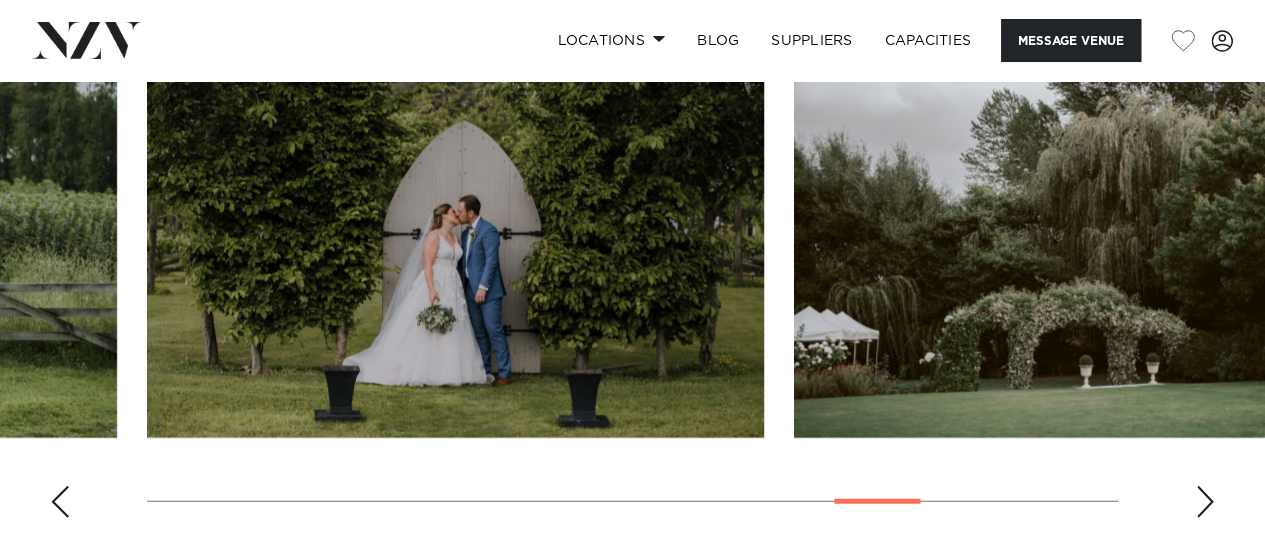 click at bounding box center [1205, 502] 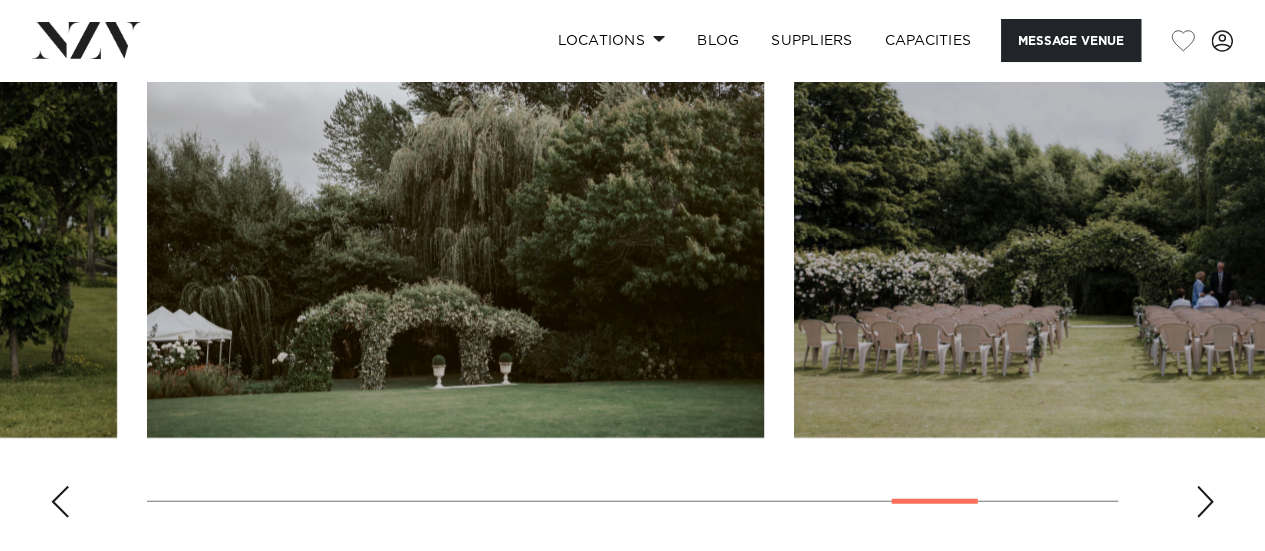 click at bounding box center [1205, 502] 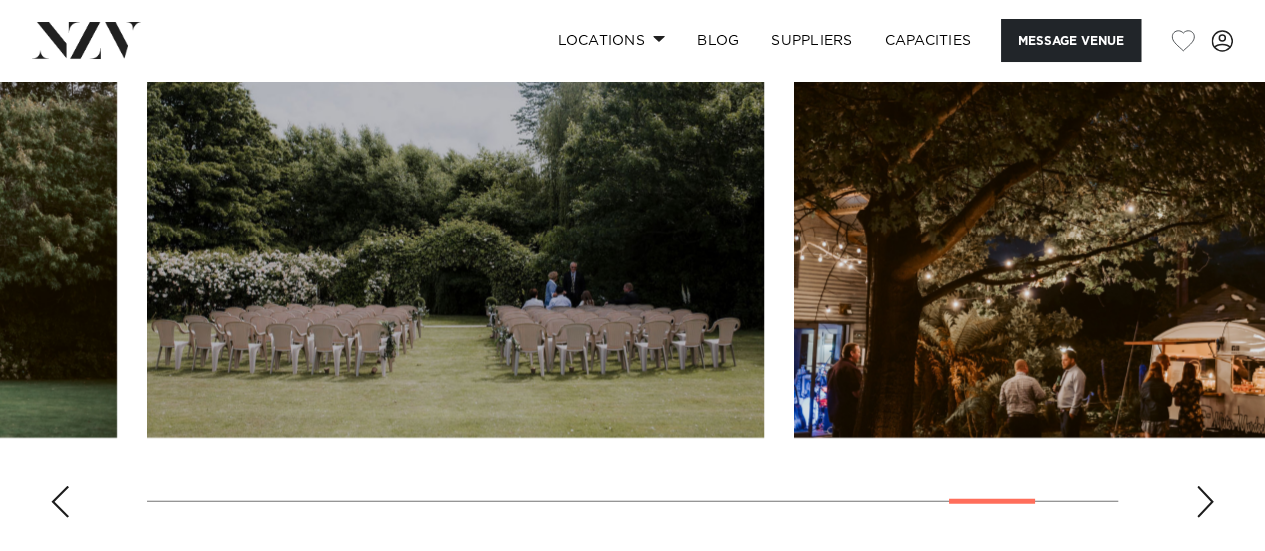 click at bounding box center (1205, 502) 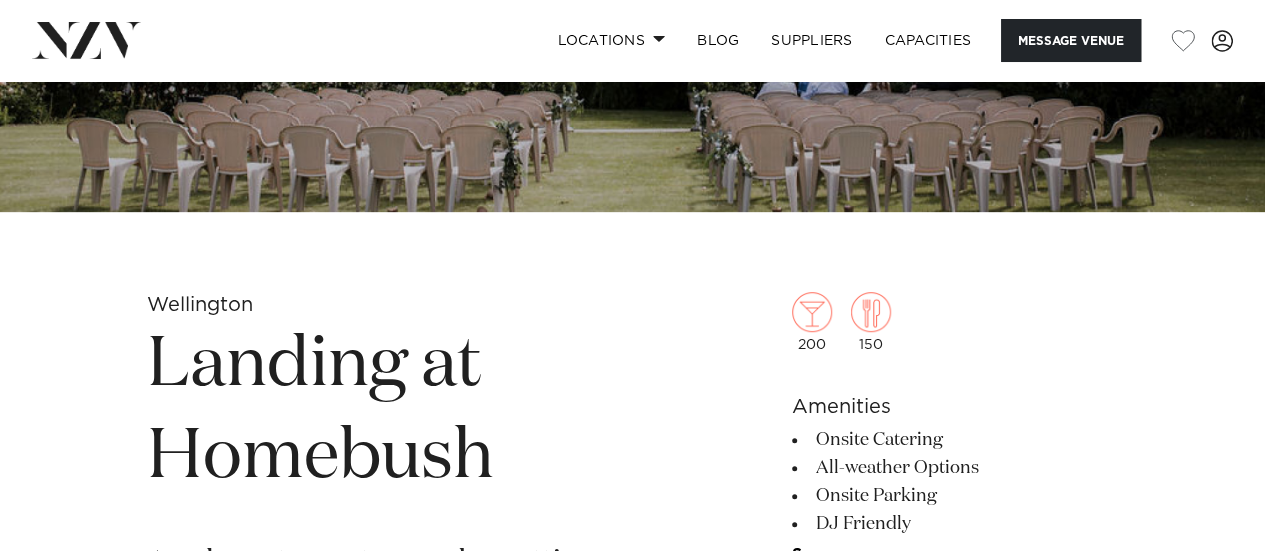 scroll, scrollTop: 533, scrollLeft: 0, axis: vertical 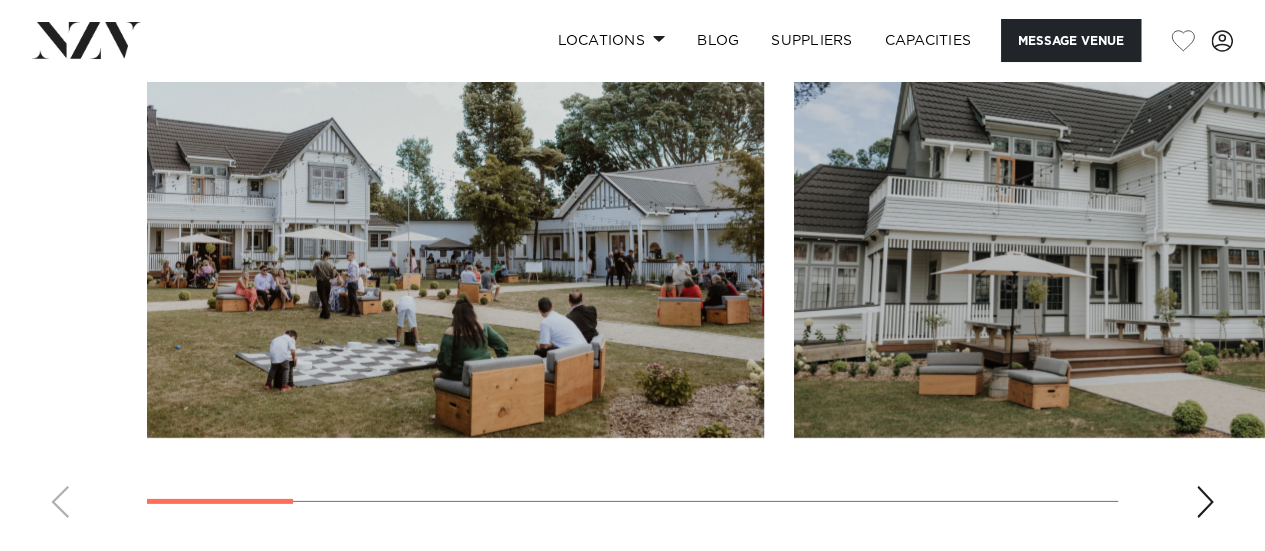 click at bounding box center (1205, 502) 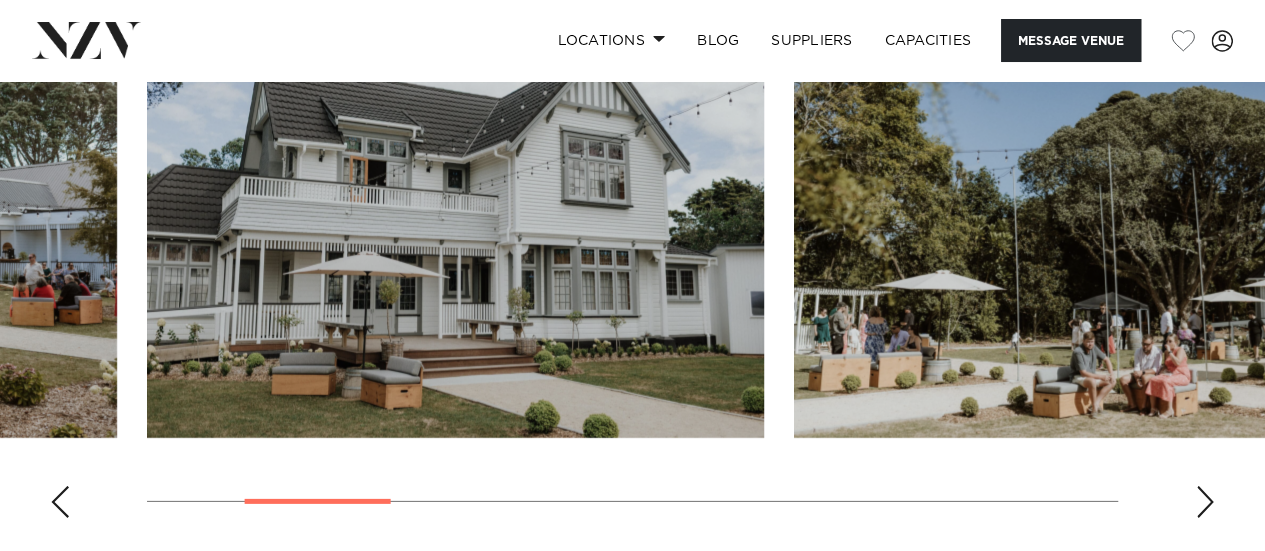 click at bounding box center [1205, 502] 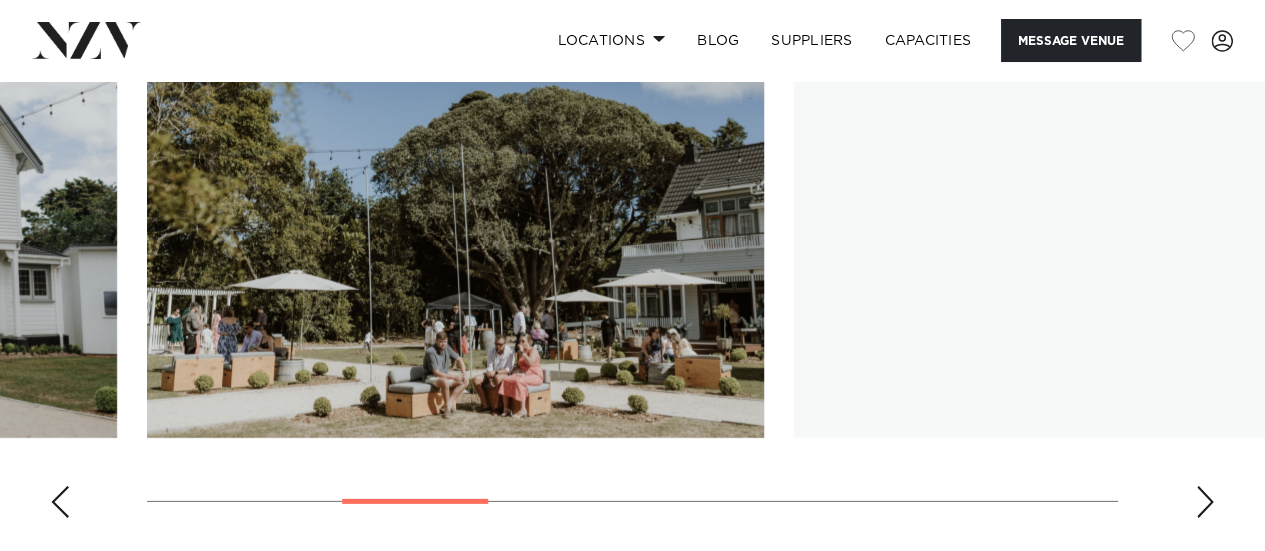 click at bounding box center [1205, 502] 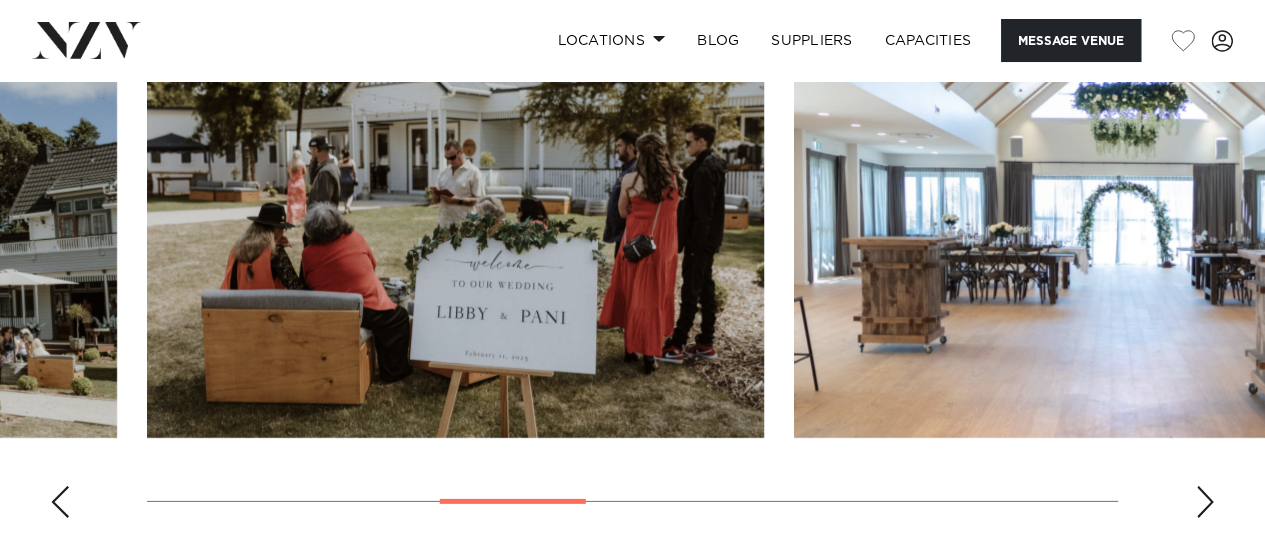 click at bounding box center (1205, 502) 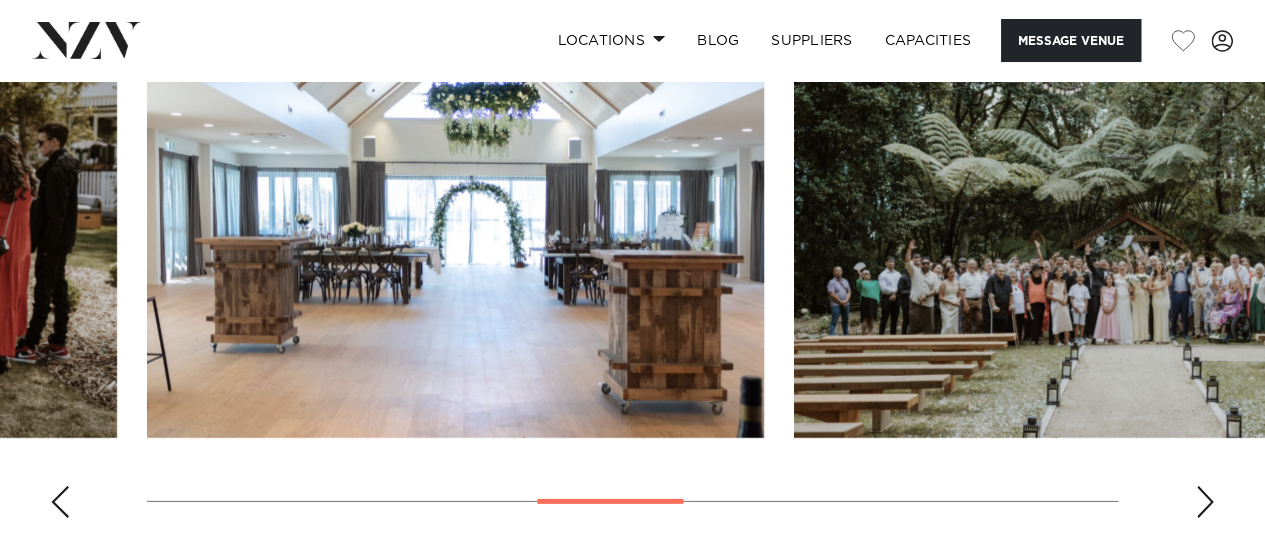 click at bounding box center [1205, 502] 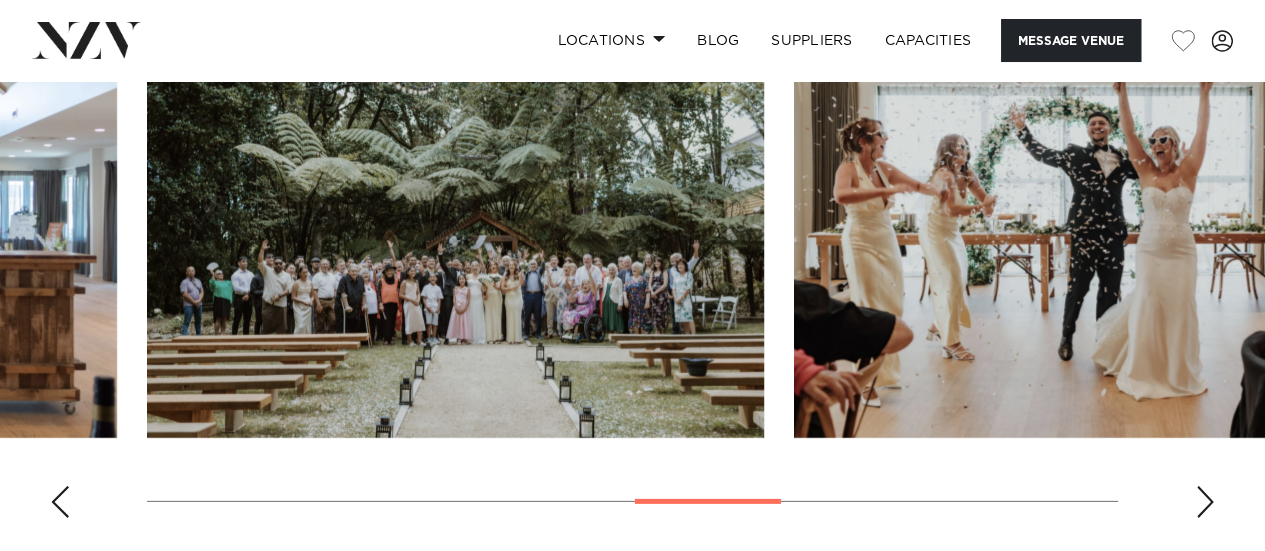 click at bounding box center (60, 502) 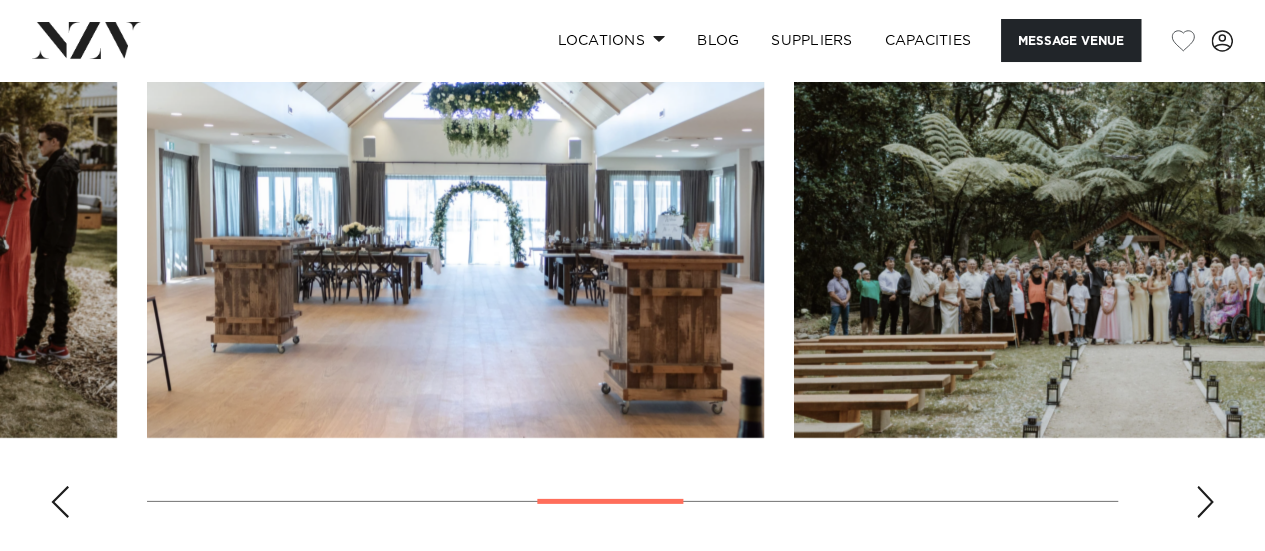click at bounding box center (1205, 502) 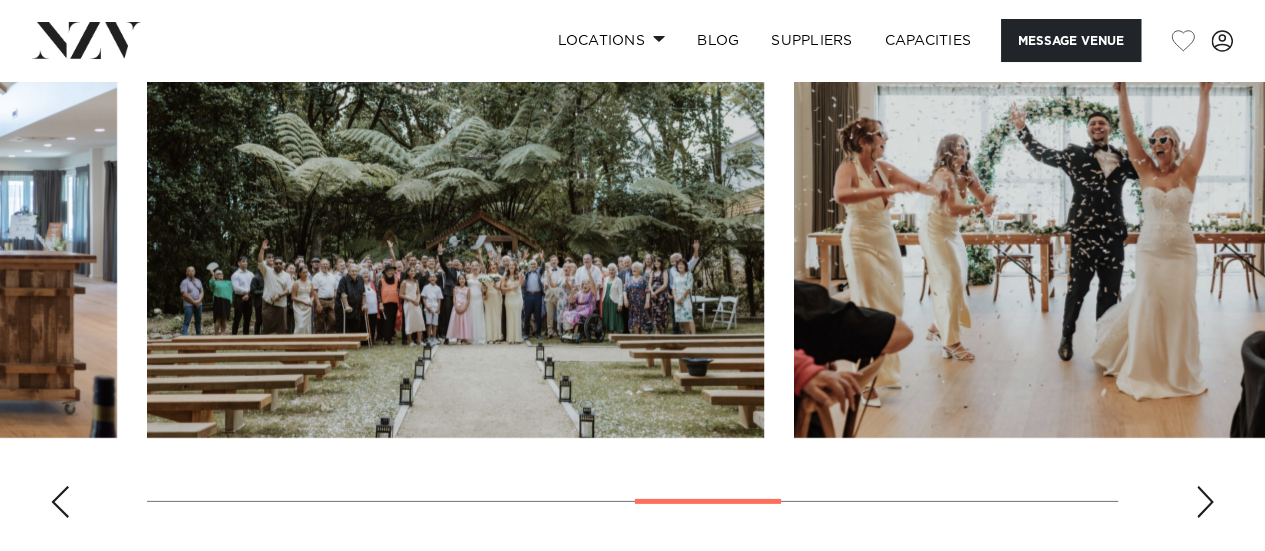 click at bounding box center [1205, 502] 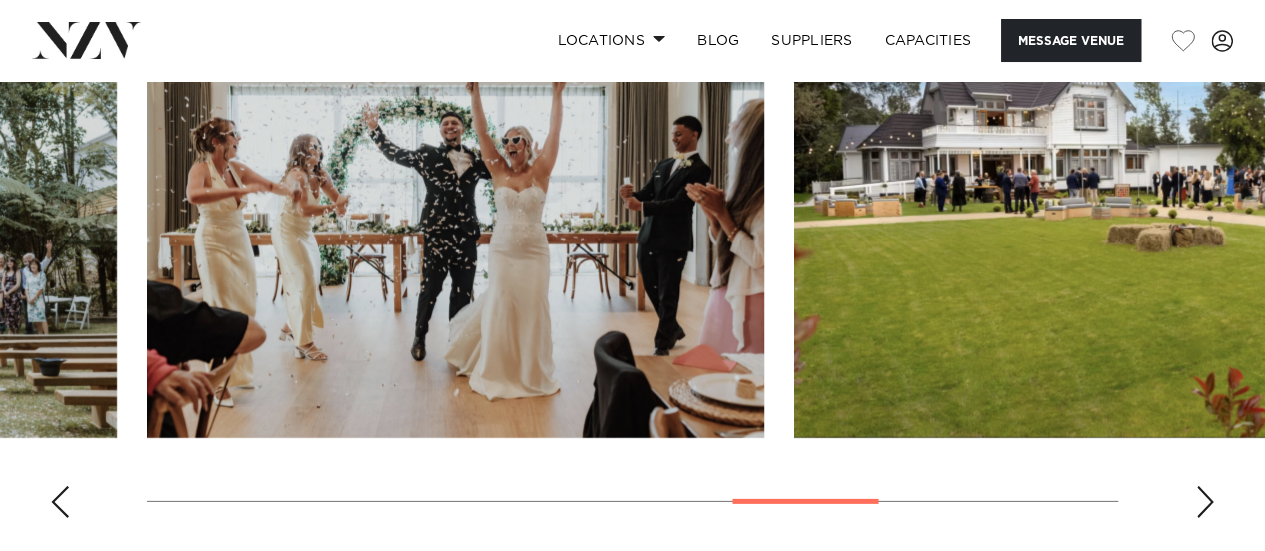 click at bounding box center [1205, 502] 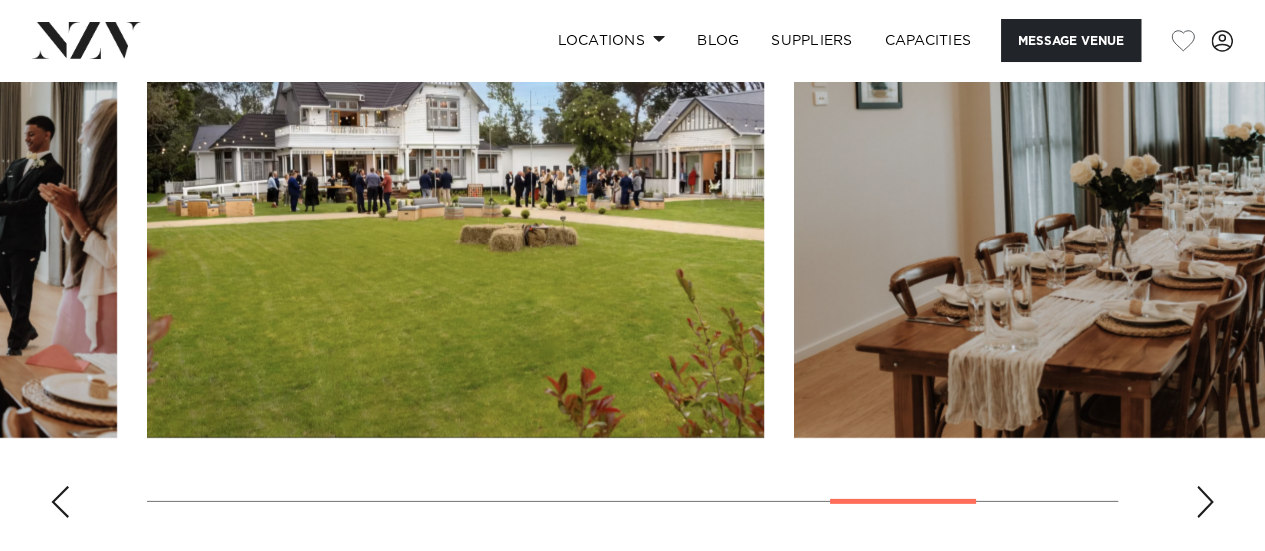 click at bounding box center [1205, 502] 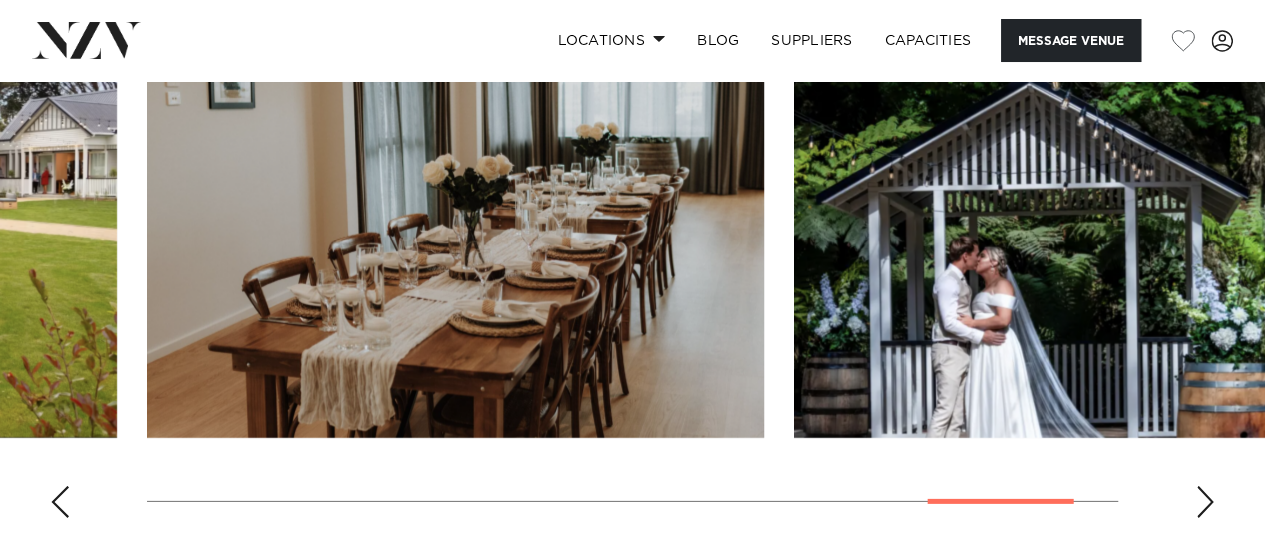 click at bounding box center [1205, 502] 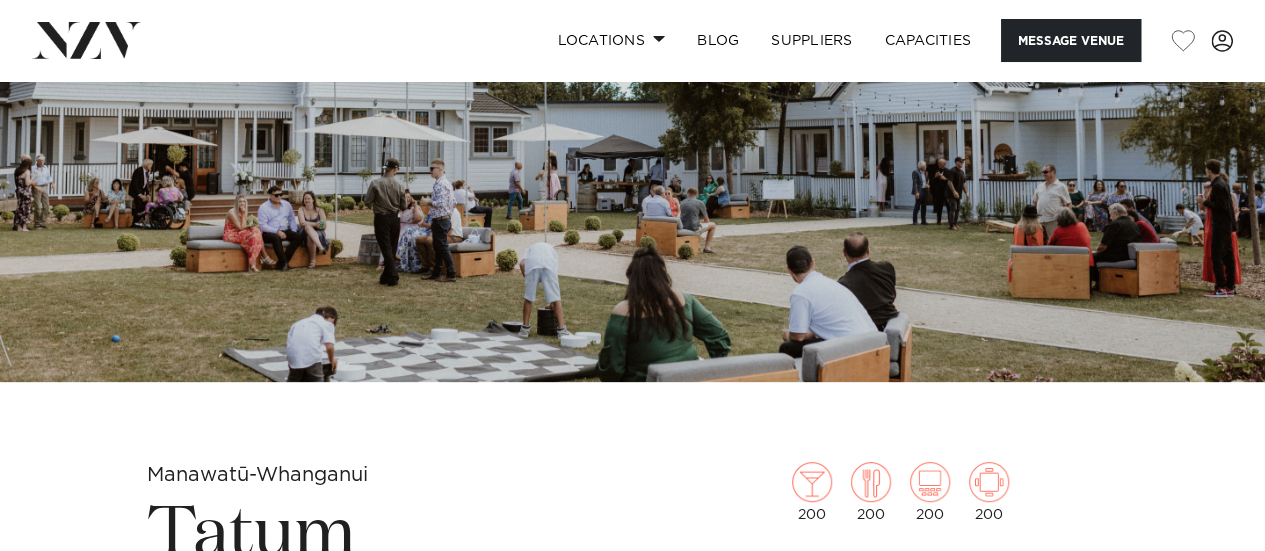 scroll, scrollTop: 358, scrollLeft: 0, axis: vertical 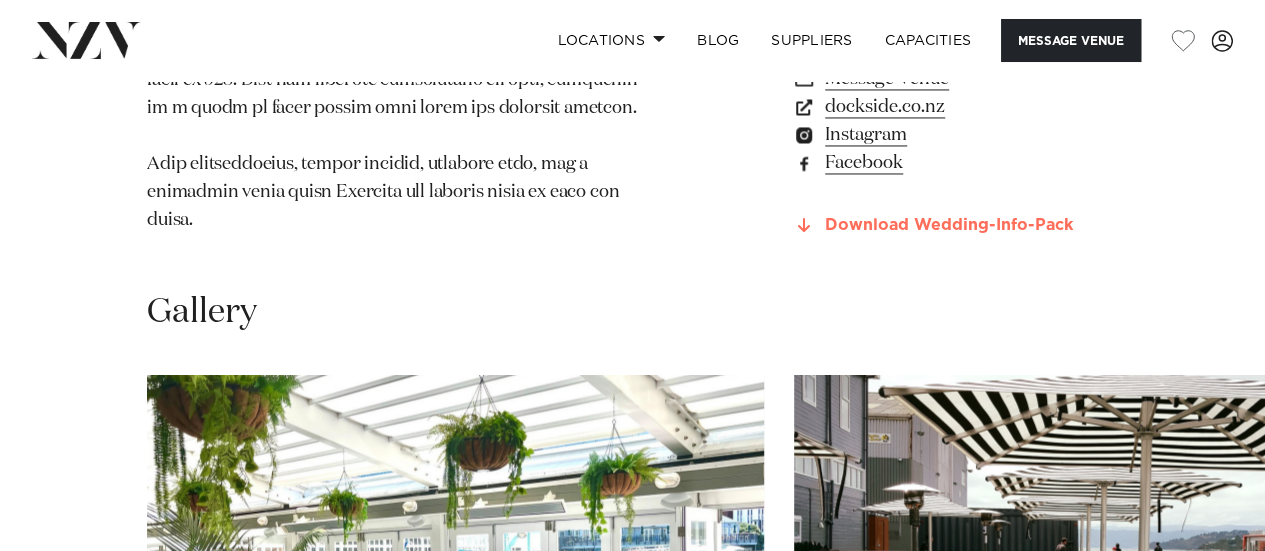 click on "Download Wedding-Info-Pack" at bounding box center (955, 226) 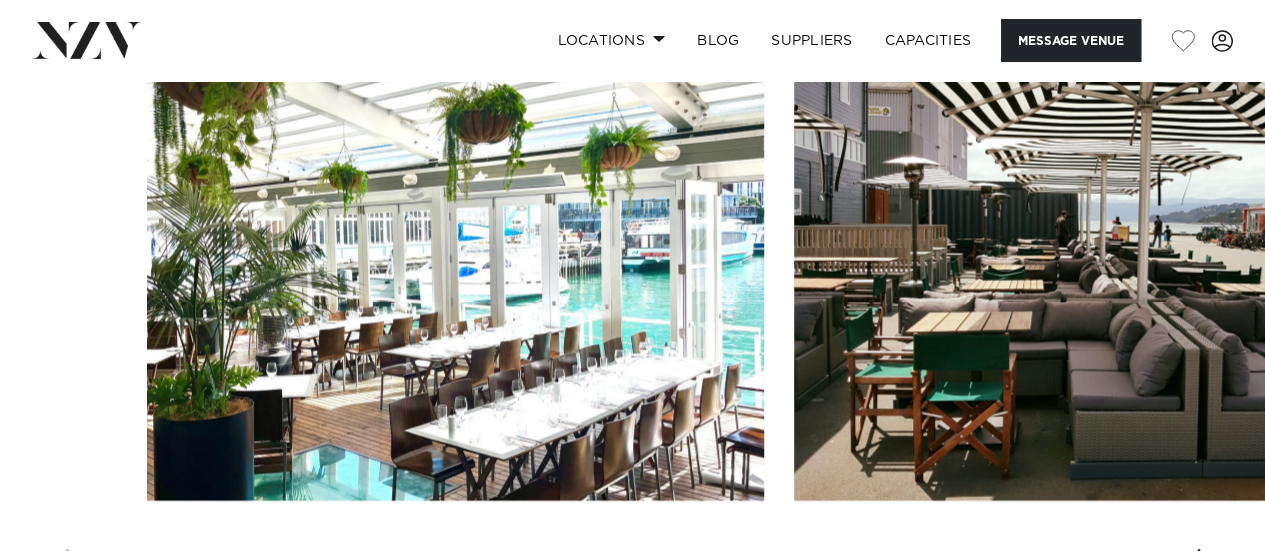 scroll, scrollTop: 1926, scrollLeft: 0, axis: vertical 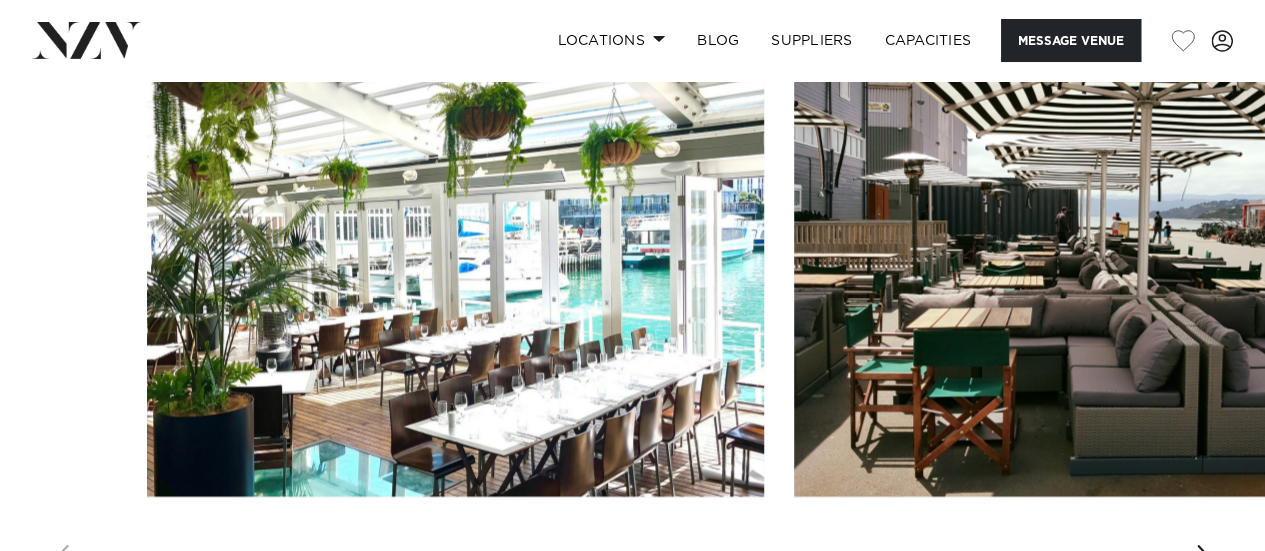click at bounding box center (1205, 561) 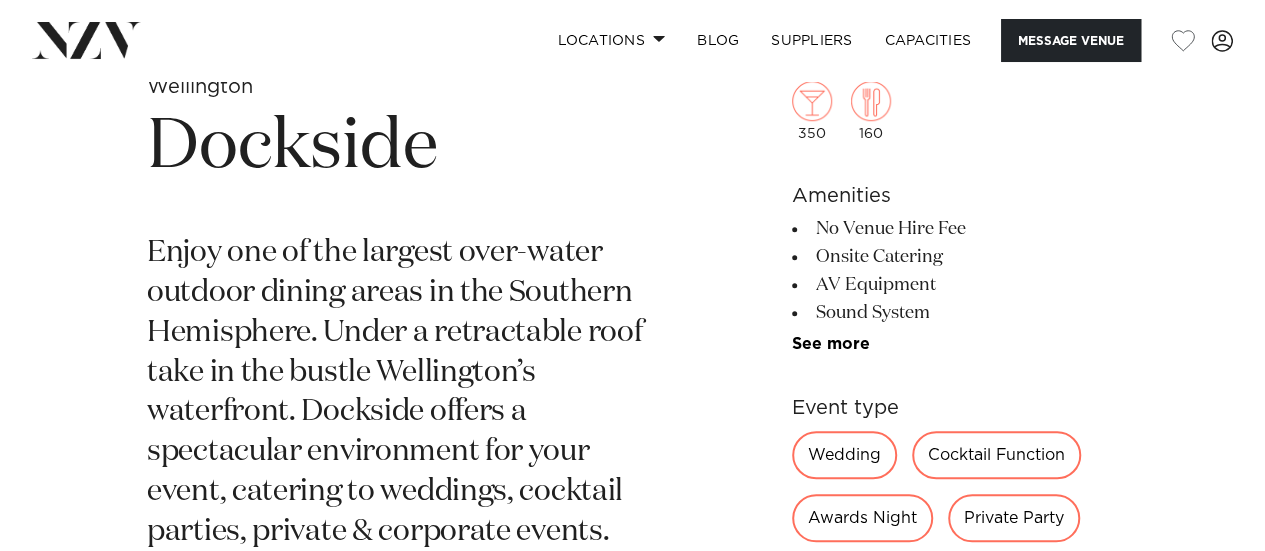 scroll, scrollTop: 646, scrollLeft: 0, axis: vertical 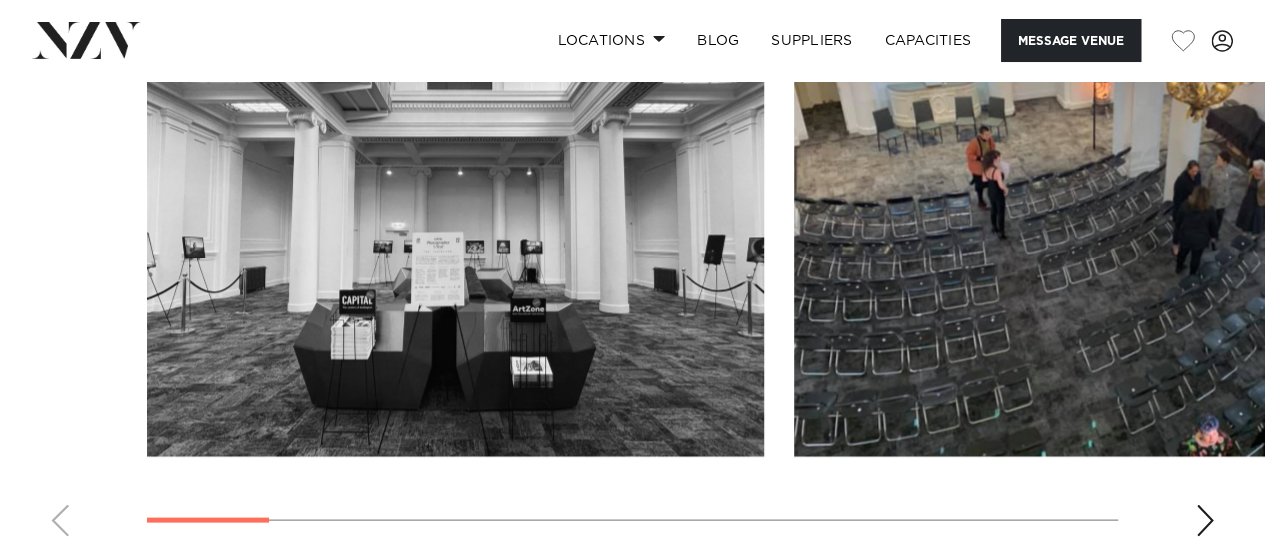 click at bounding box center [632, 277] 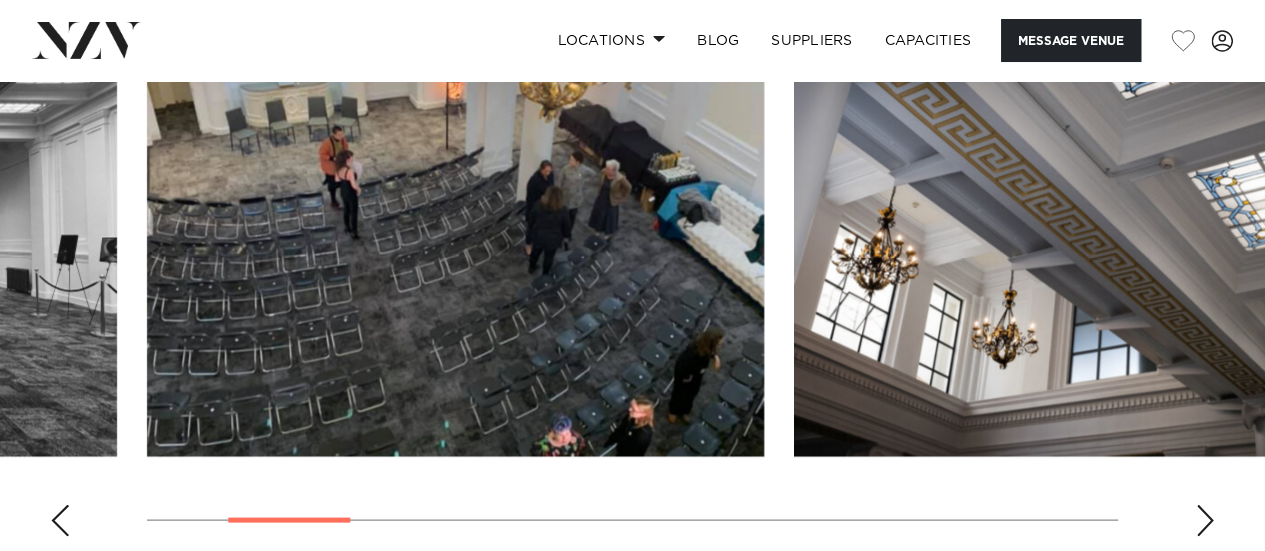 click at bounding box center [1205, 520] 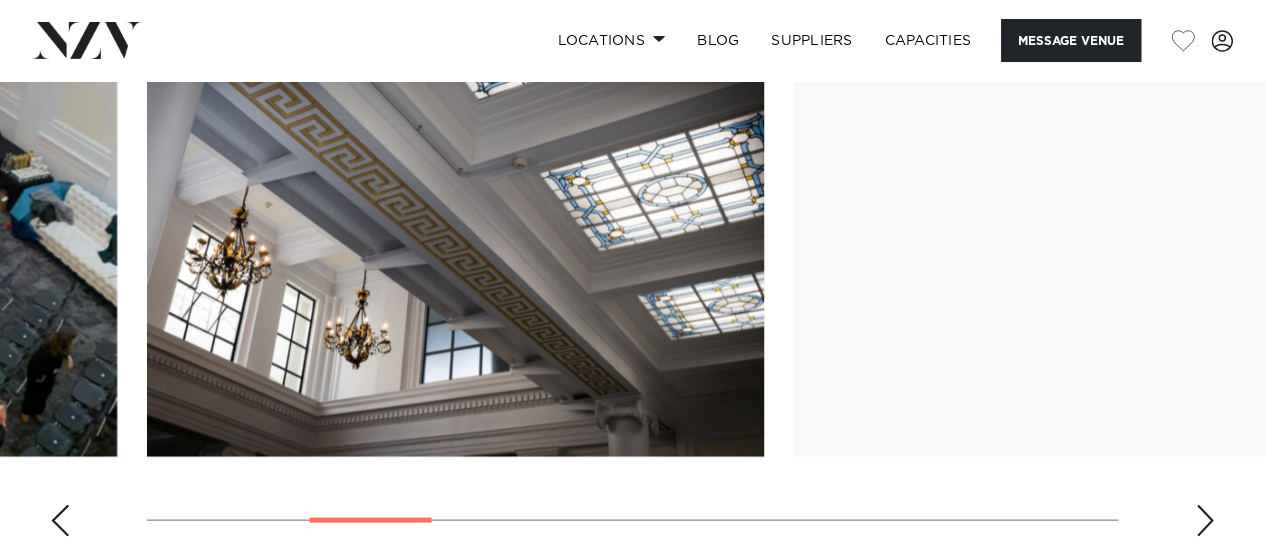 click at bounding box center (1205, 520) 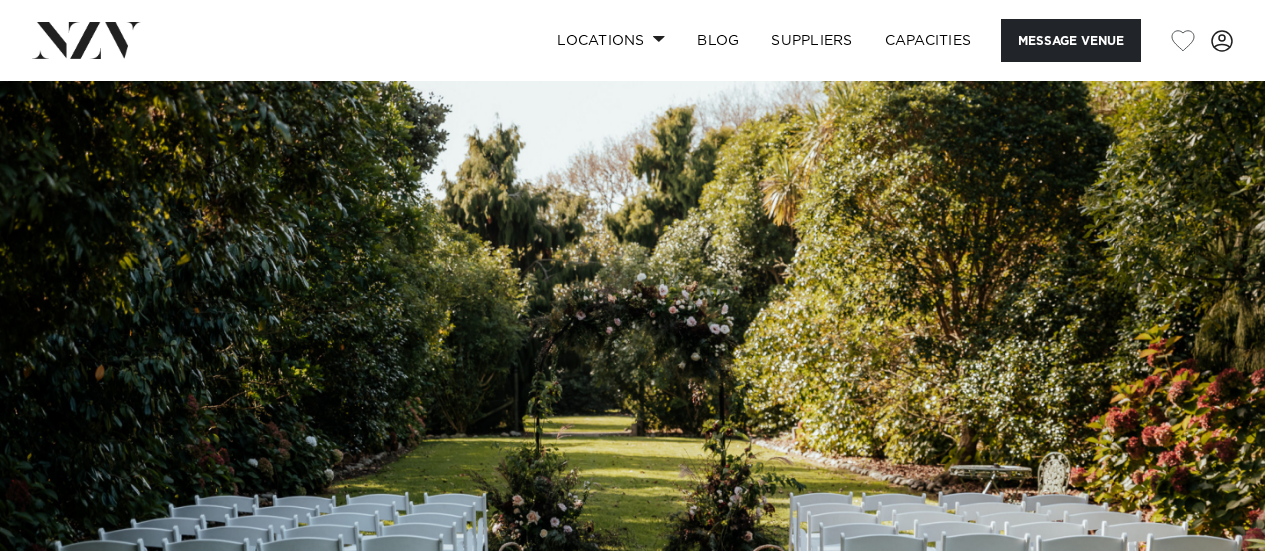 scroll, scrollTop: 0, scrollLeft: 0, axis: both 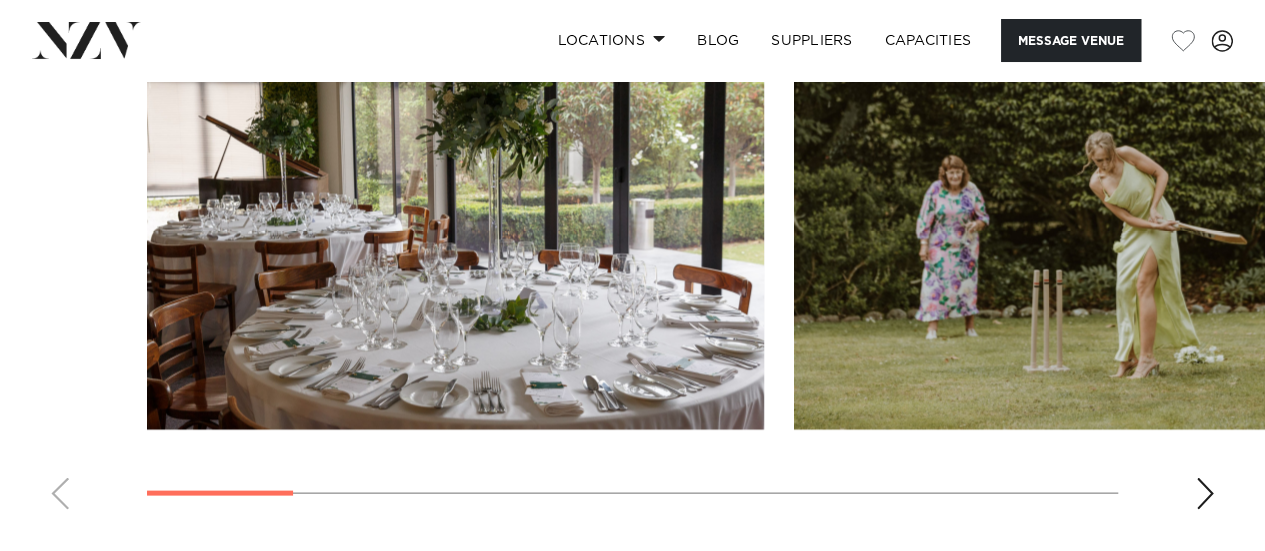 click at bounding box center (1205, 493) 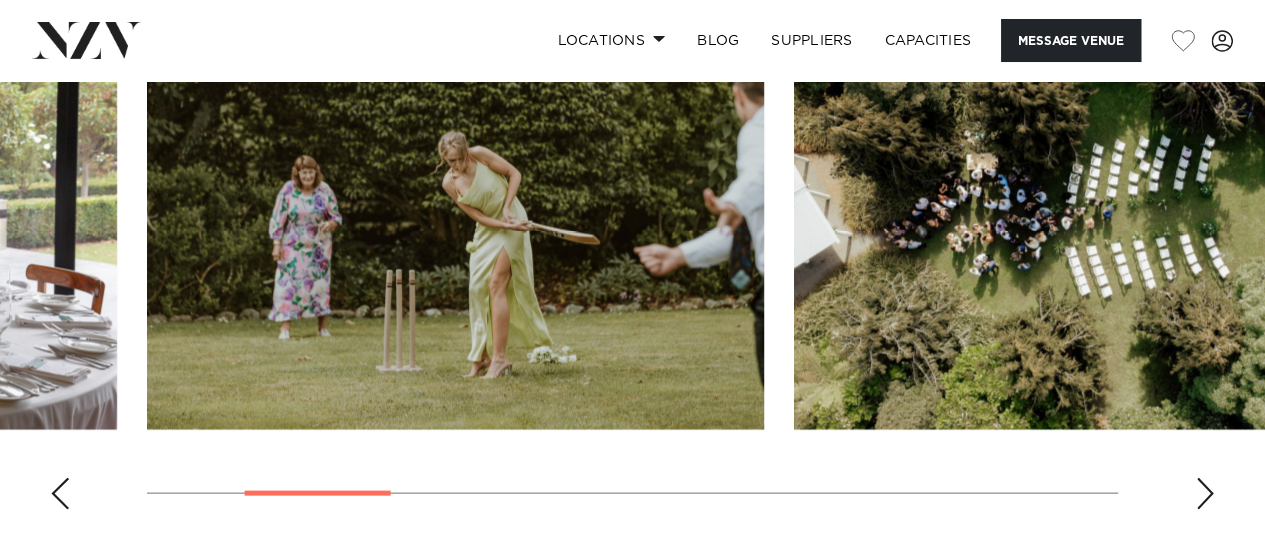 click at bounding box center (1205, 493) 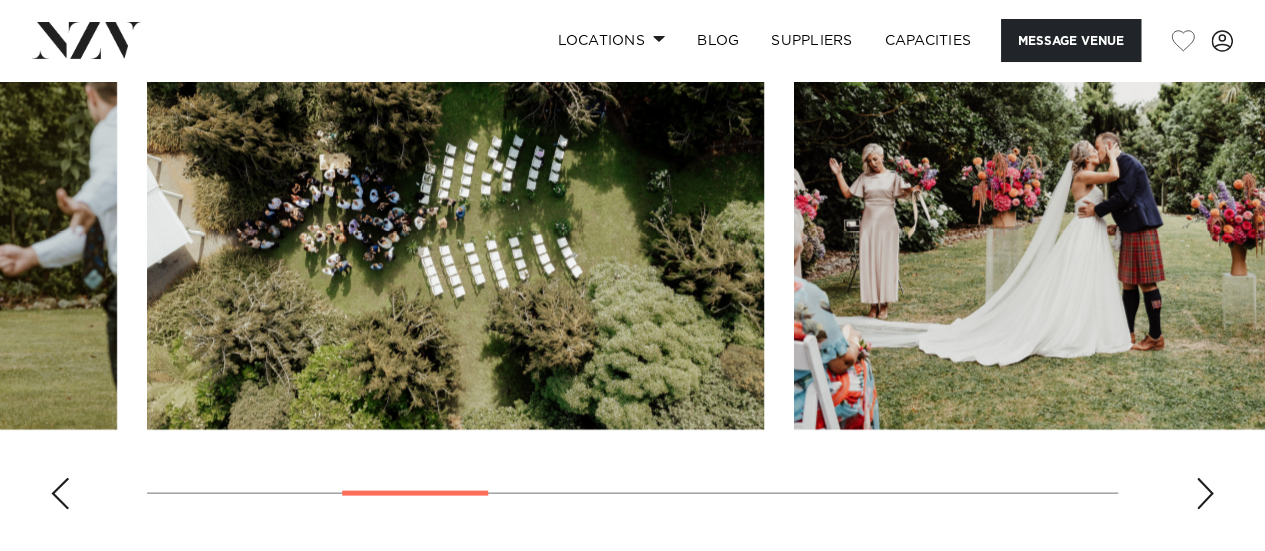 click at bounding box center (1205, 493) 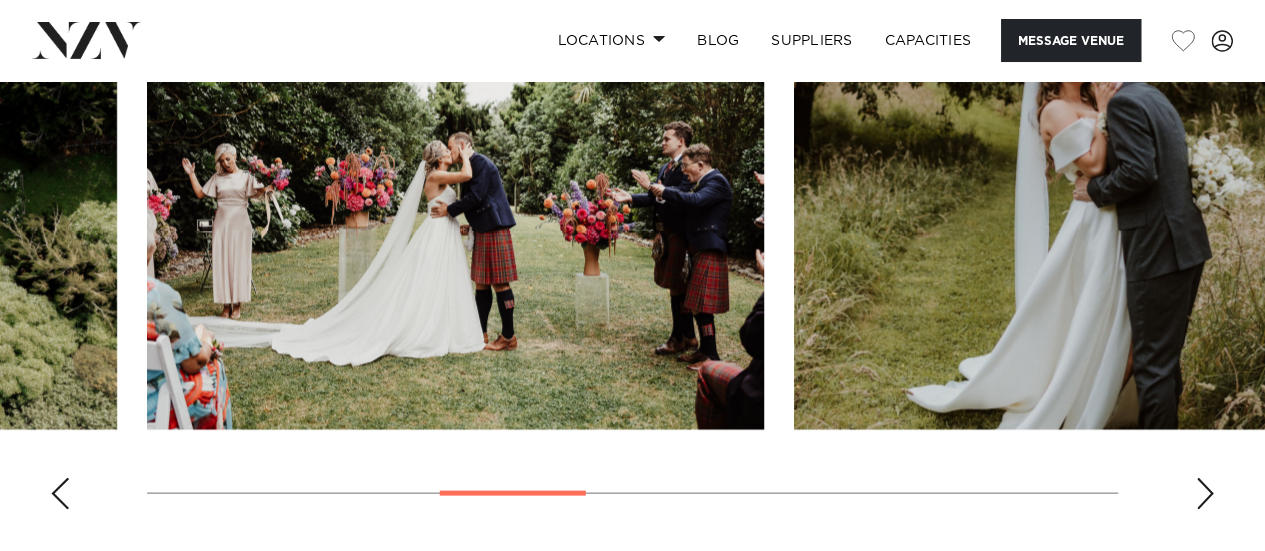 click at bounding box center (1205, 493) 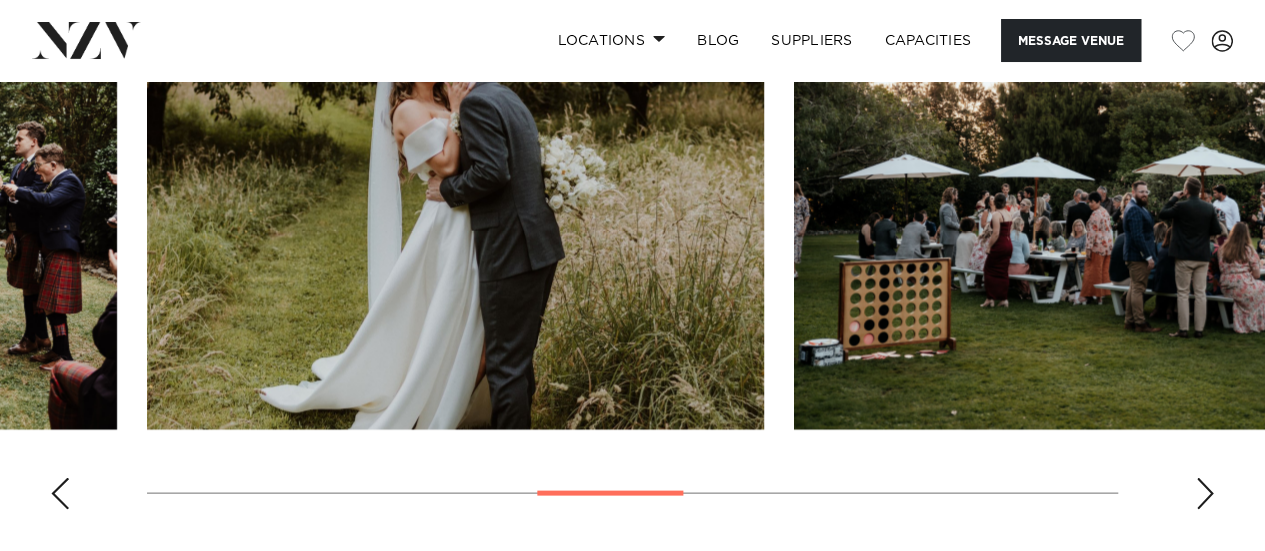 click at bounding box center (1205, 493) 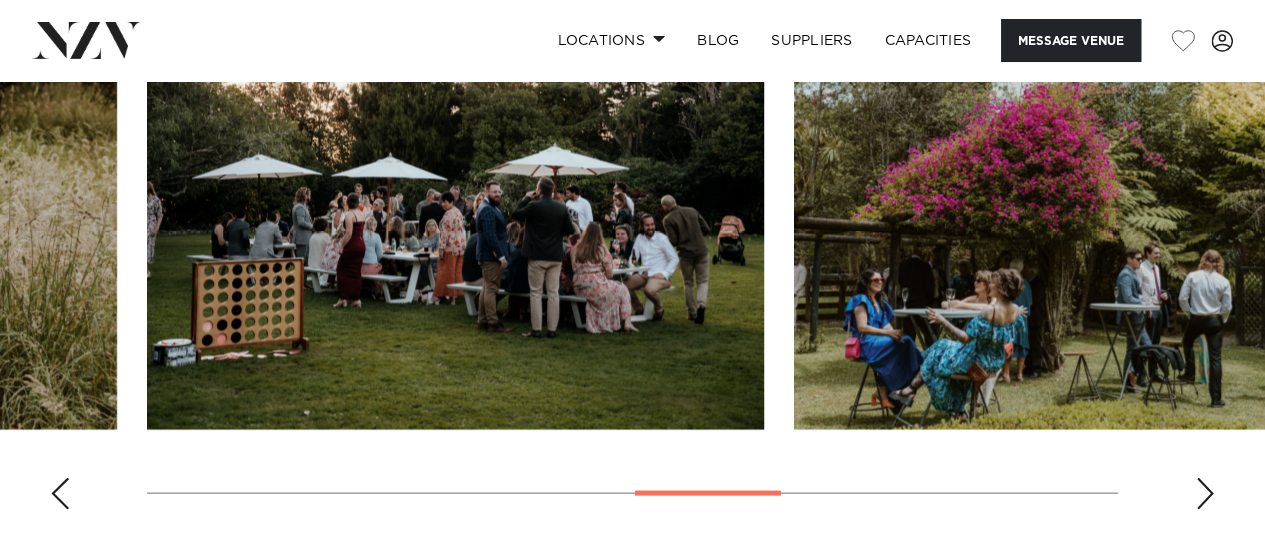 click at bounding box center [1205, 493] 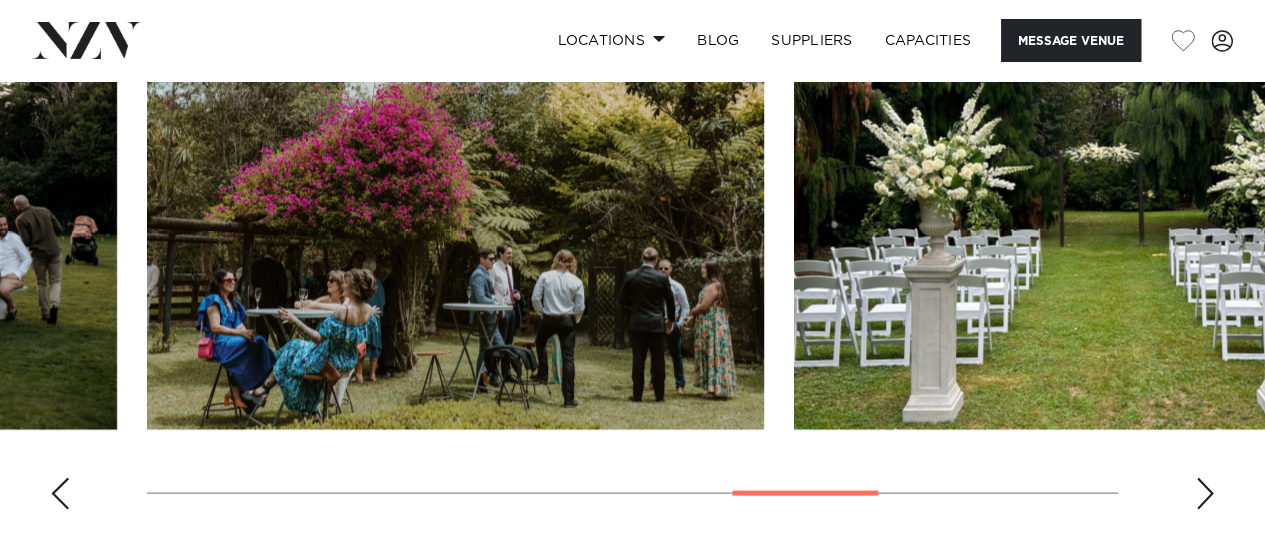 click at bounding box center (1205, 493) 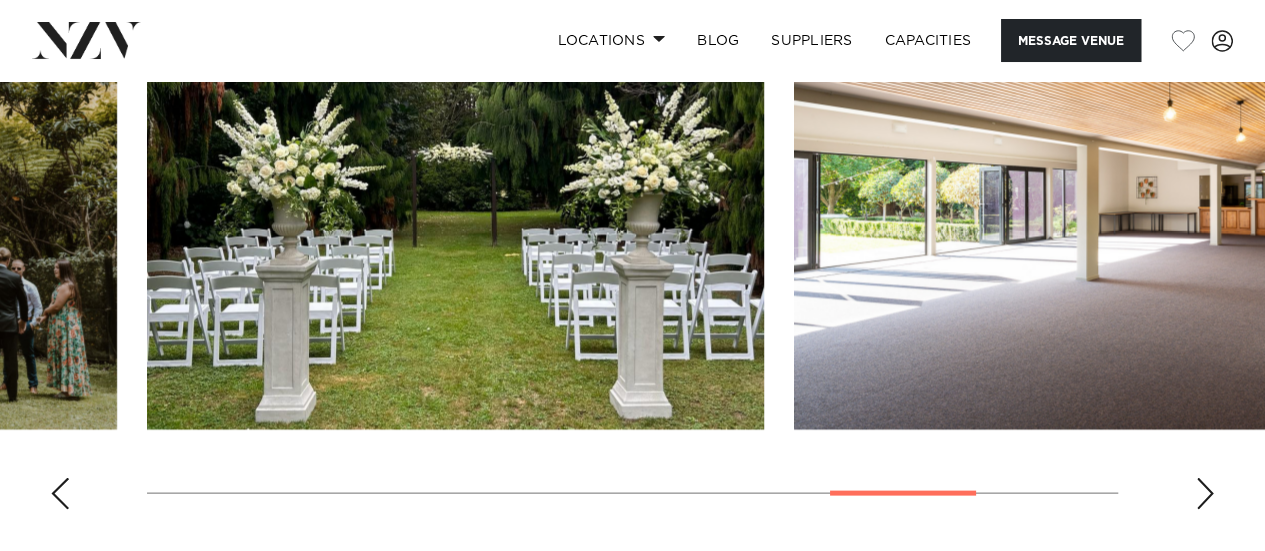 click at bounding box center (1205, 493) 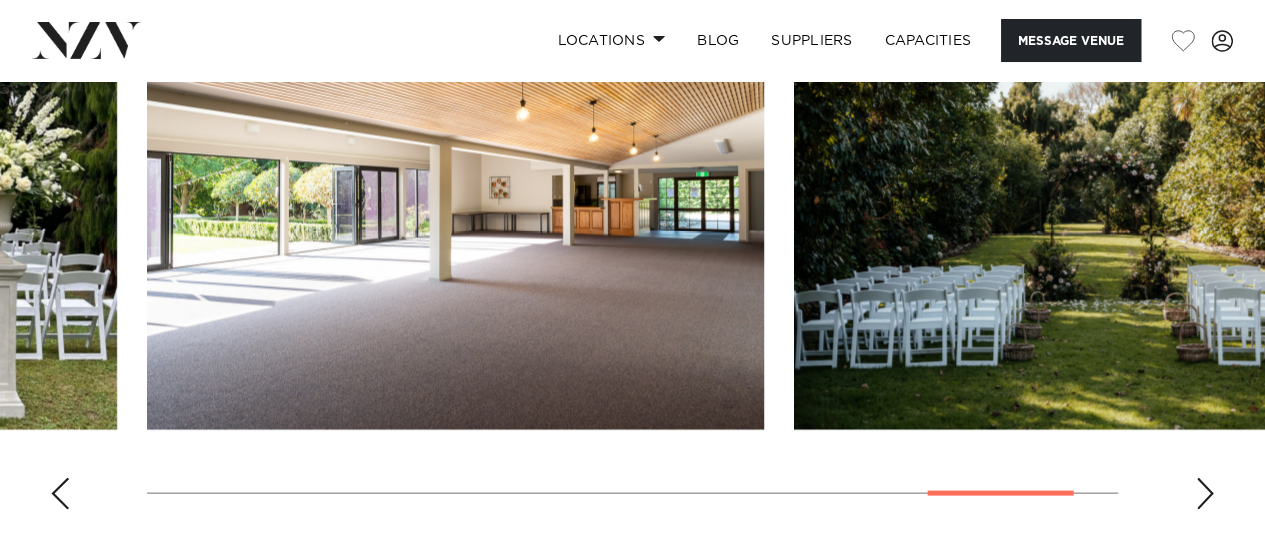 click at bounding box center [1205, 493] 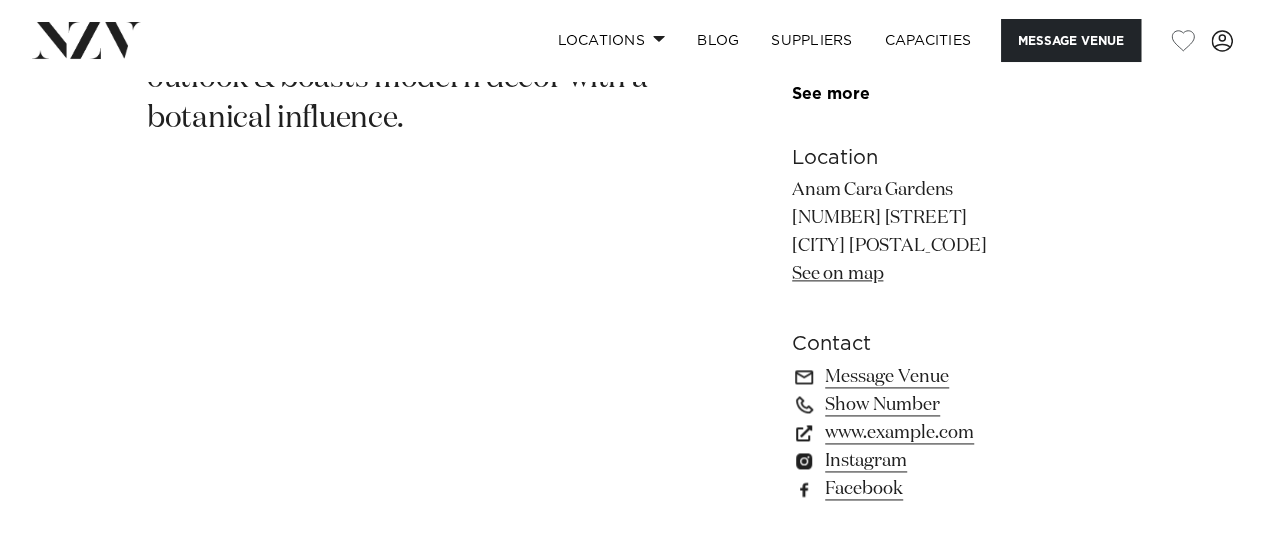scroll, scrollTop: 1251, scrollLeft: 0, axis: vertical 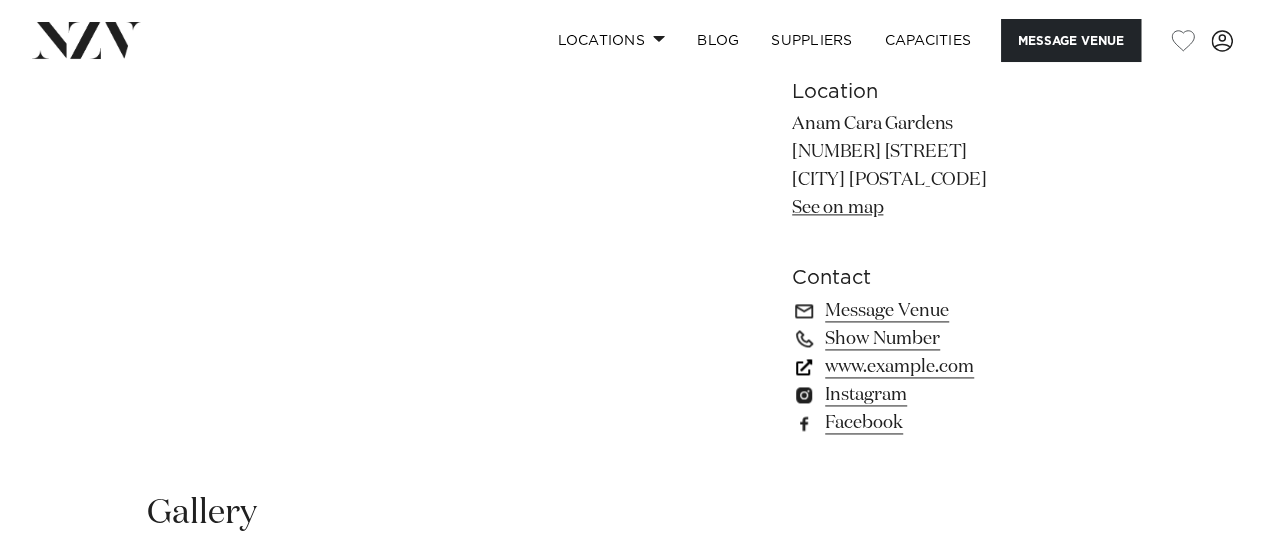 click on "www.example.com" at bounding box center (955, 367) 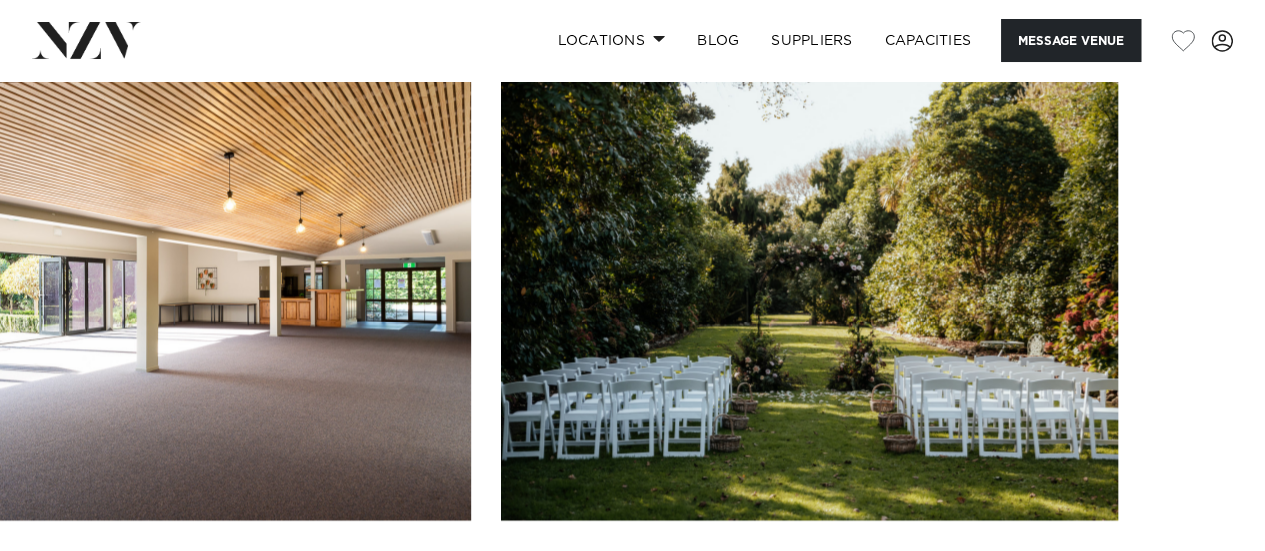 scroll, scrollTop: 1760, scrollLeft: 0, axis: vertical 